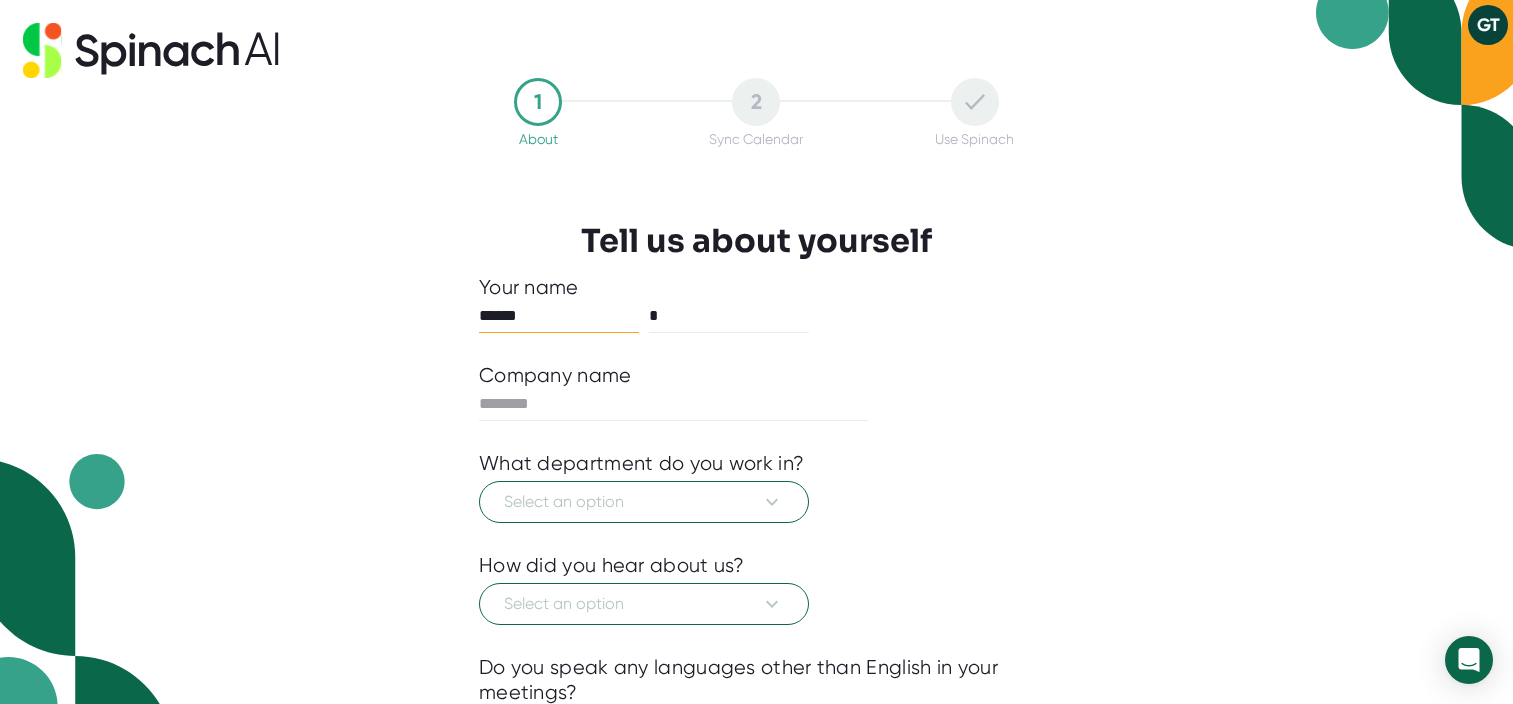 scroll, scrollTop: 0, scrollLeft: 0, axis: both 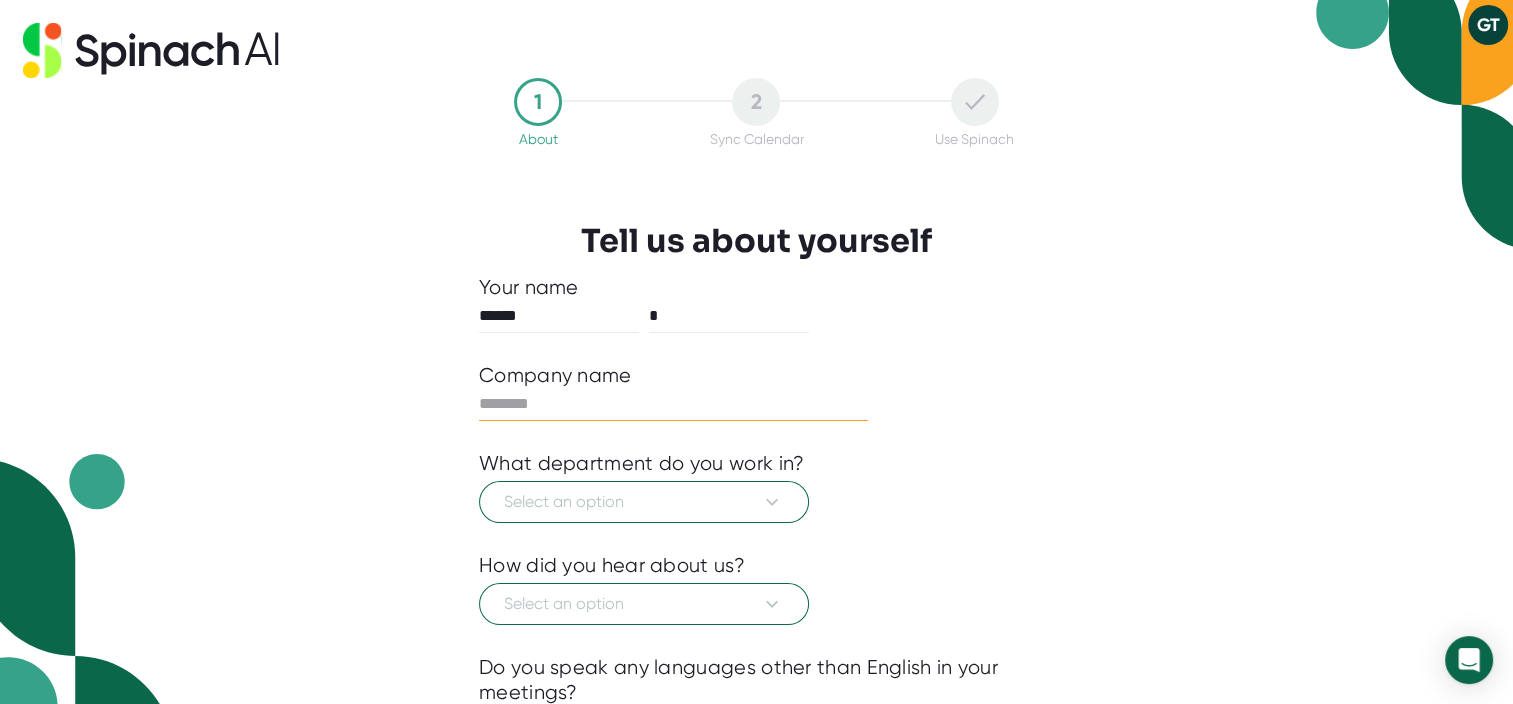 click at bounding box center [673, 404] 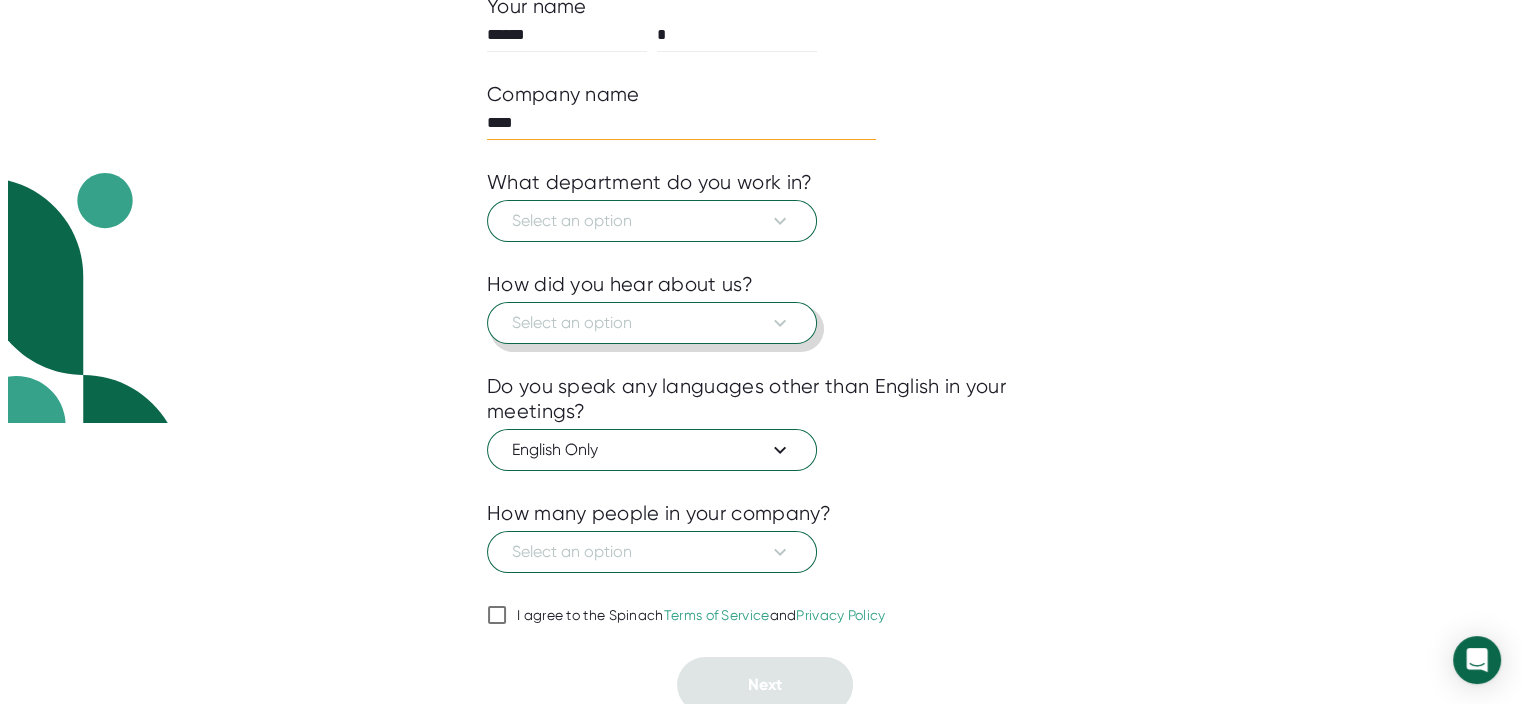 scroll, scrollTop: 287, scrollLeft: 0, axis: vertical 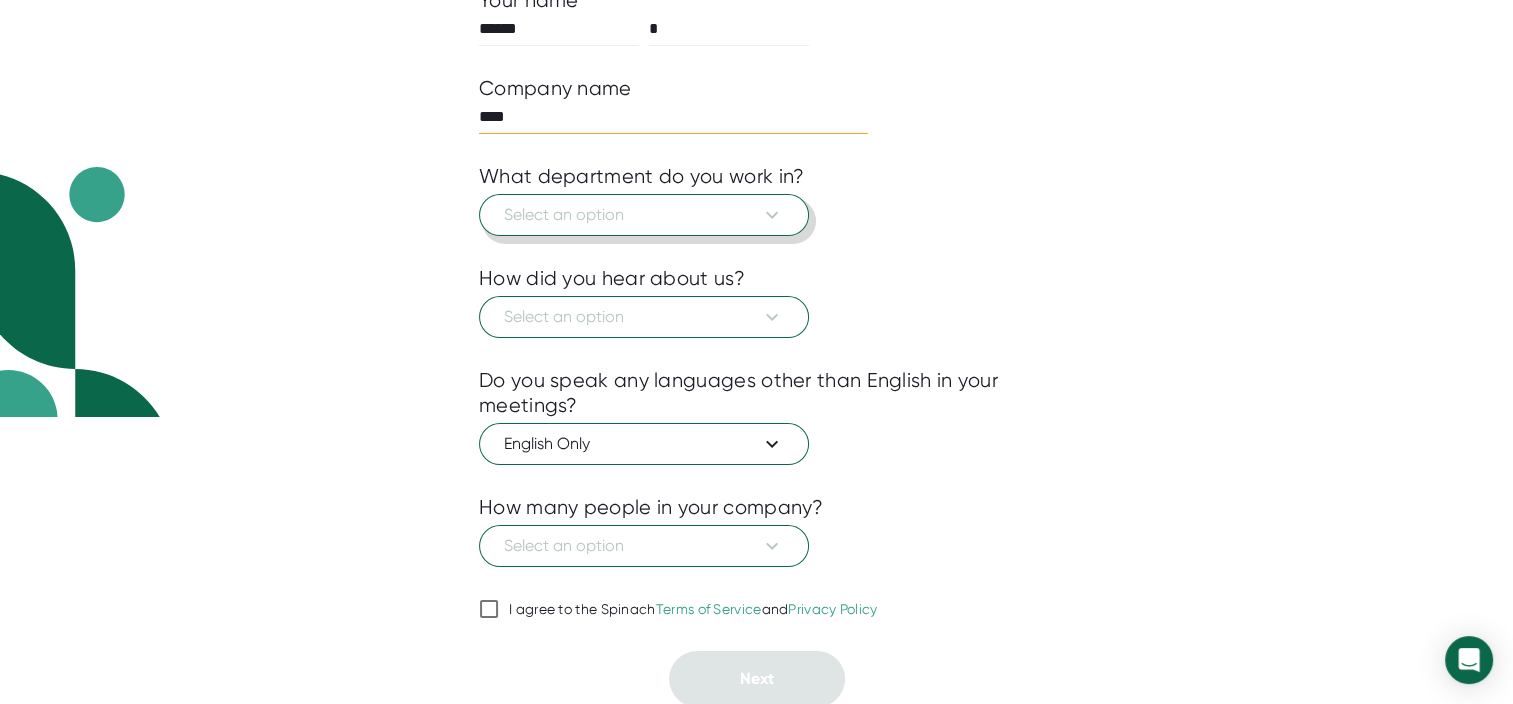 type on "****" 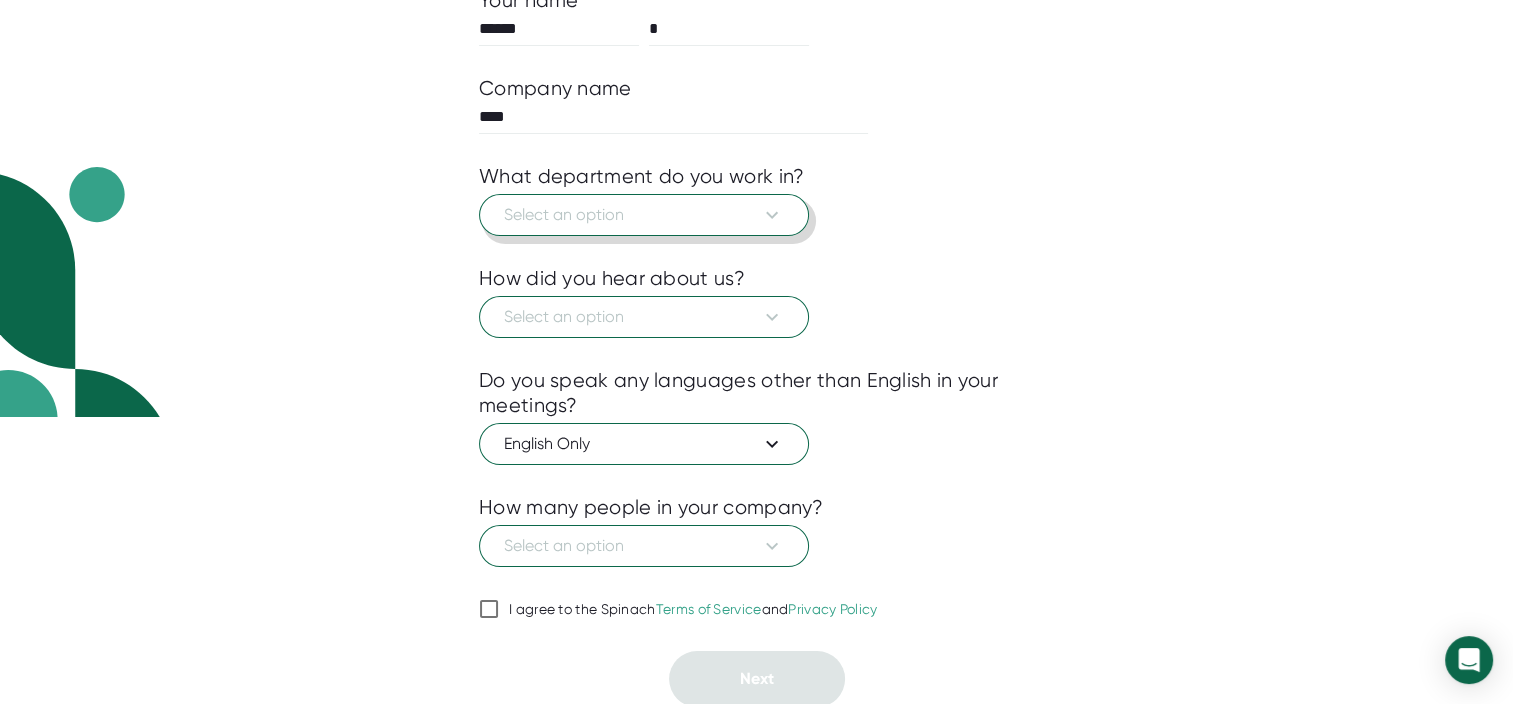 click on "Select an option" at bounding box center (644, 215) 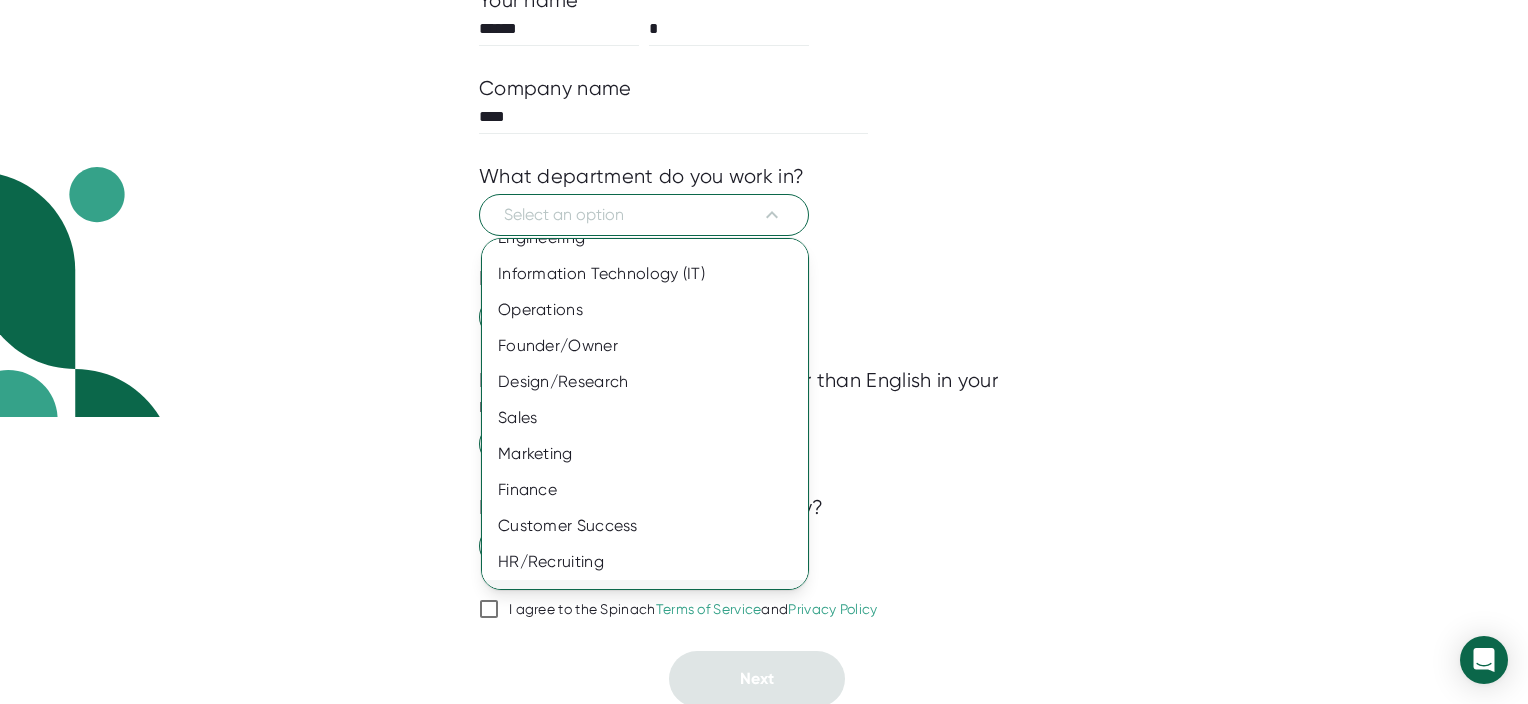 scroll, scrollTop: 25, scrollLeft: 0, axis: vertical 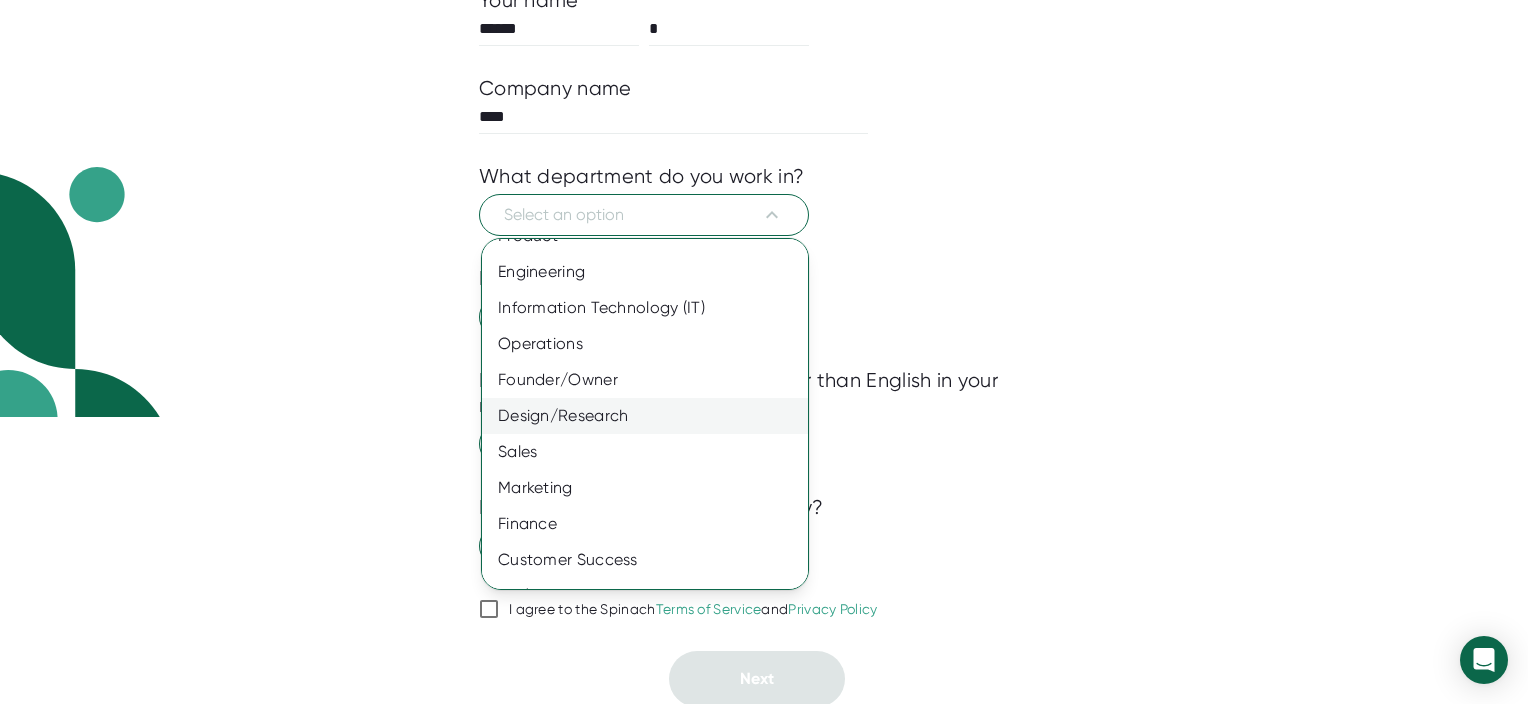 click on "Design/Research" at bounding box center (652, 416) 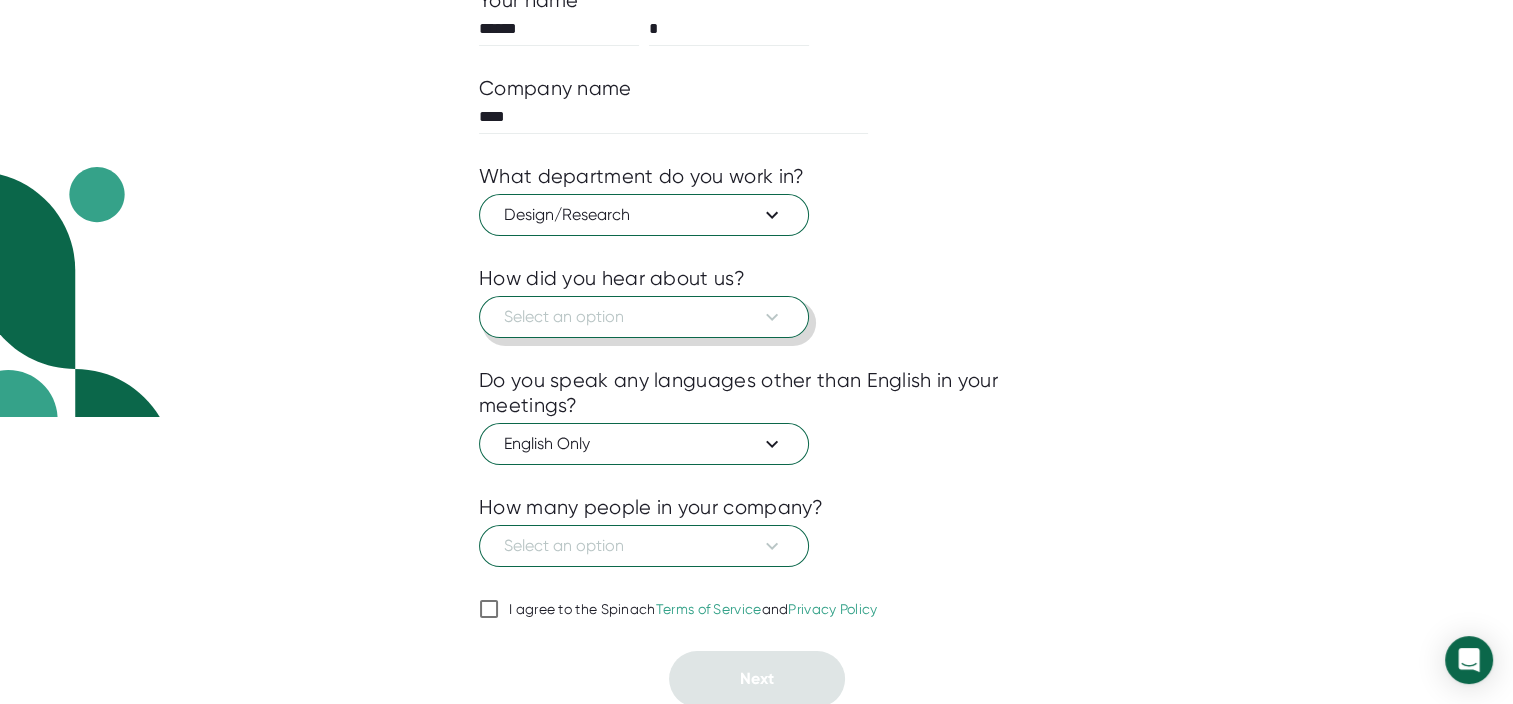 click on "Select an option" at bounding box center (644, 317) 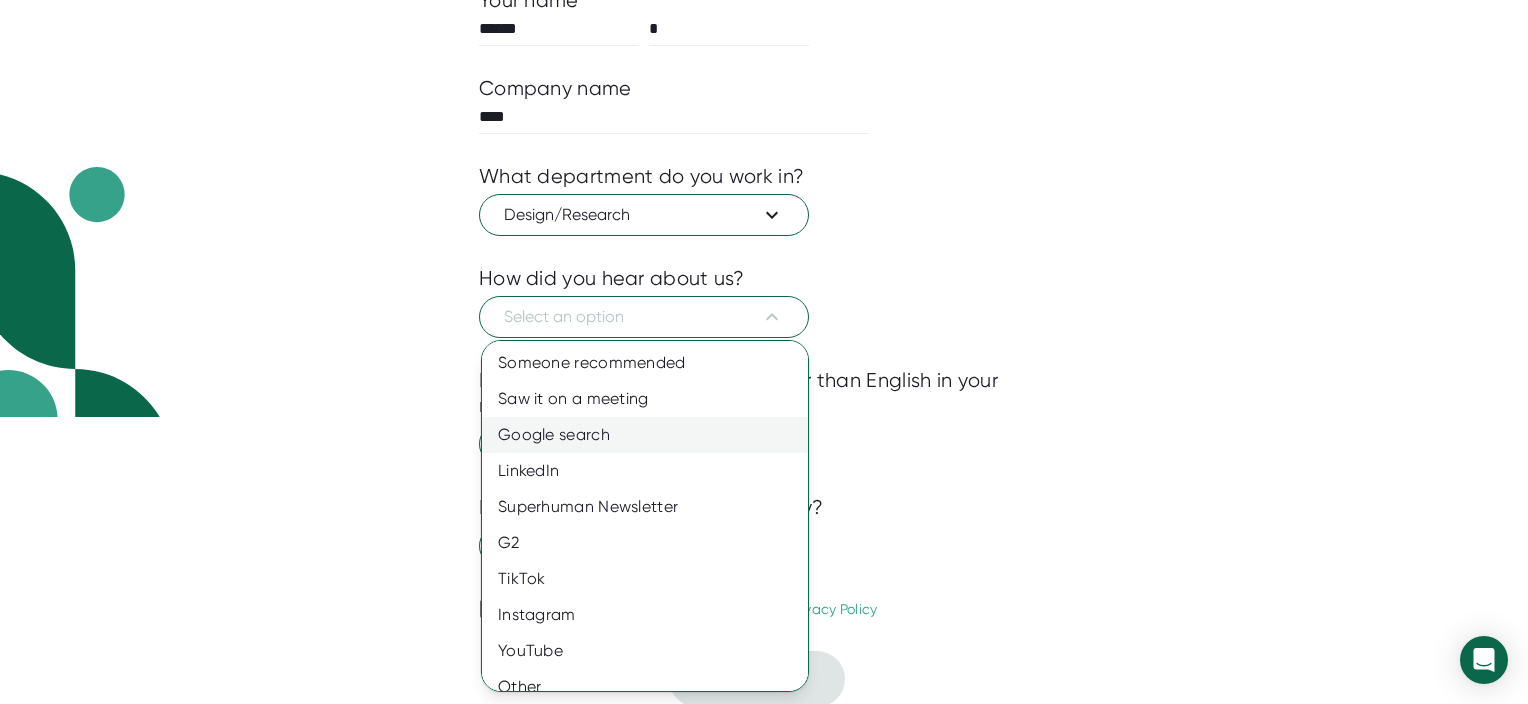 click on "Google search" at bounding box center [652, 435] 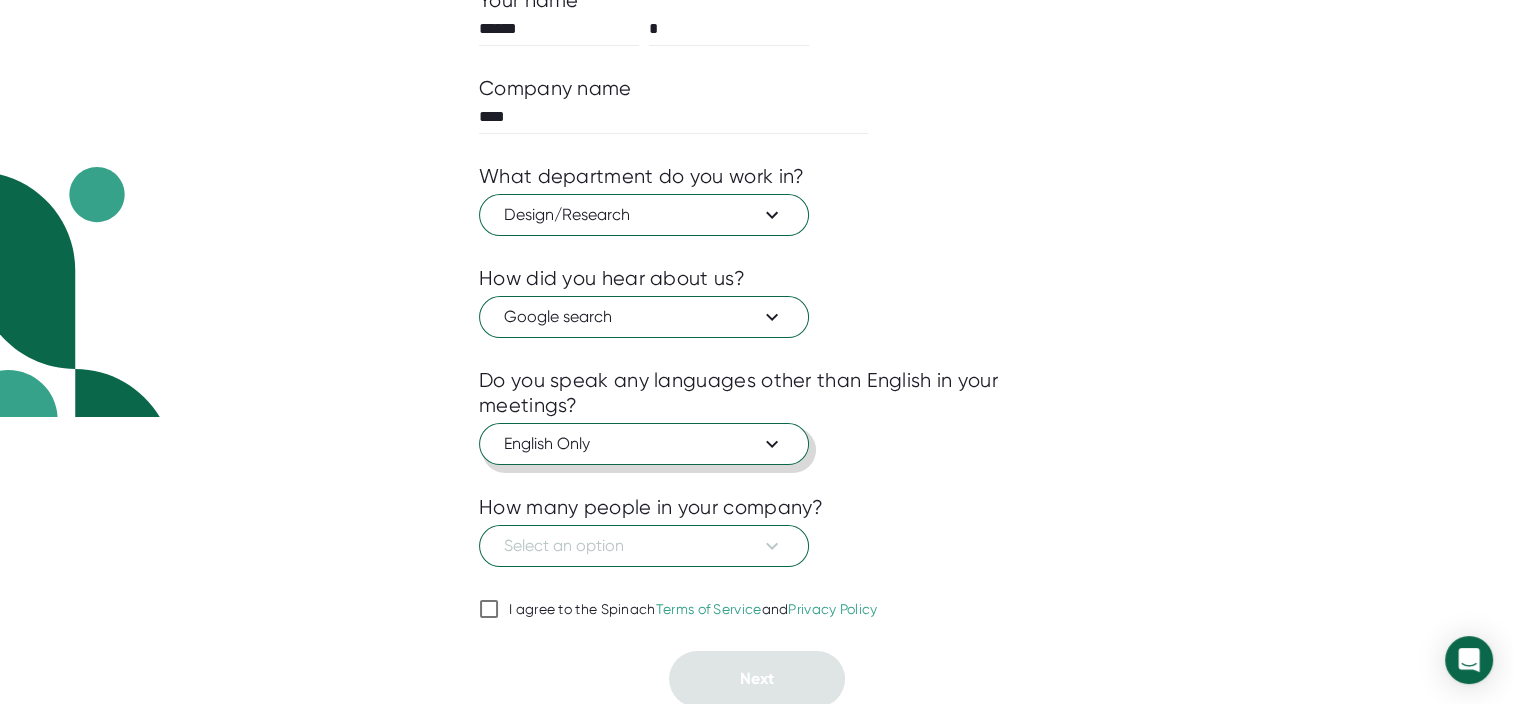 click on "English Only" at bounding box center (644, 444) 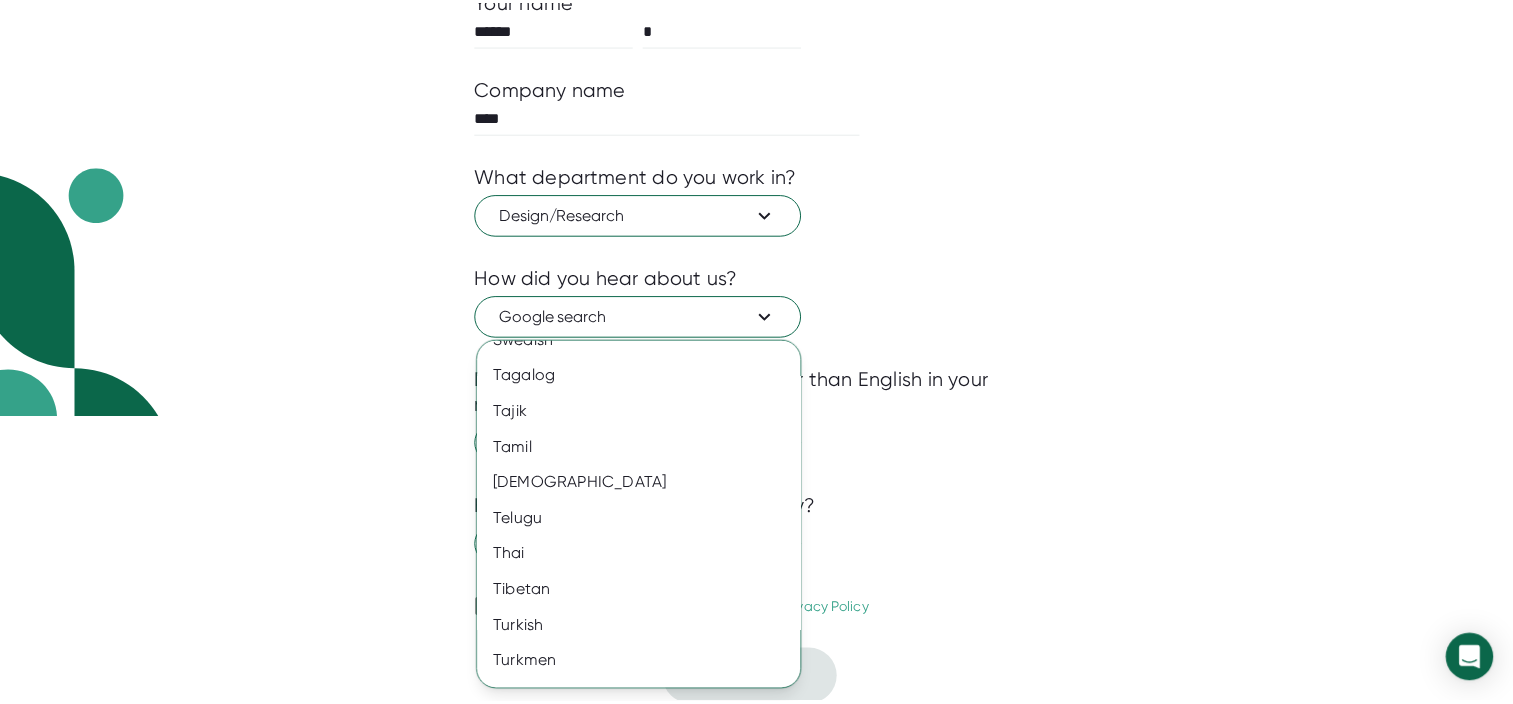 scroll, scrollTop: 3300, scrollLeft: 0, axis: vertical 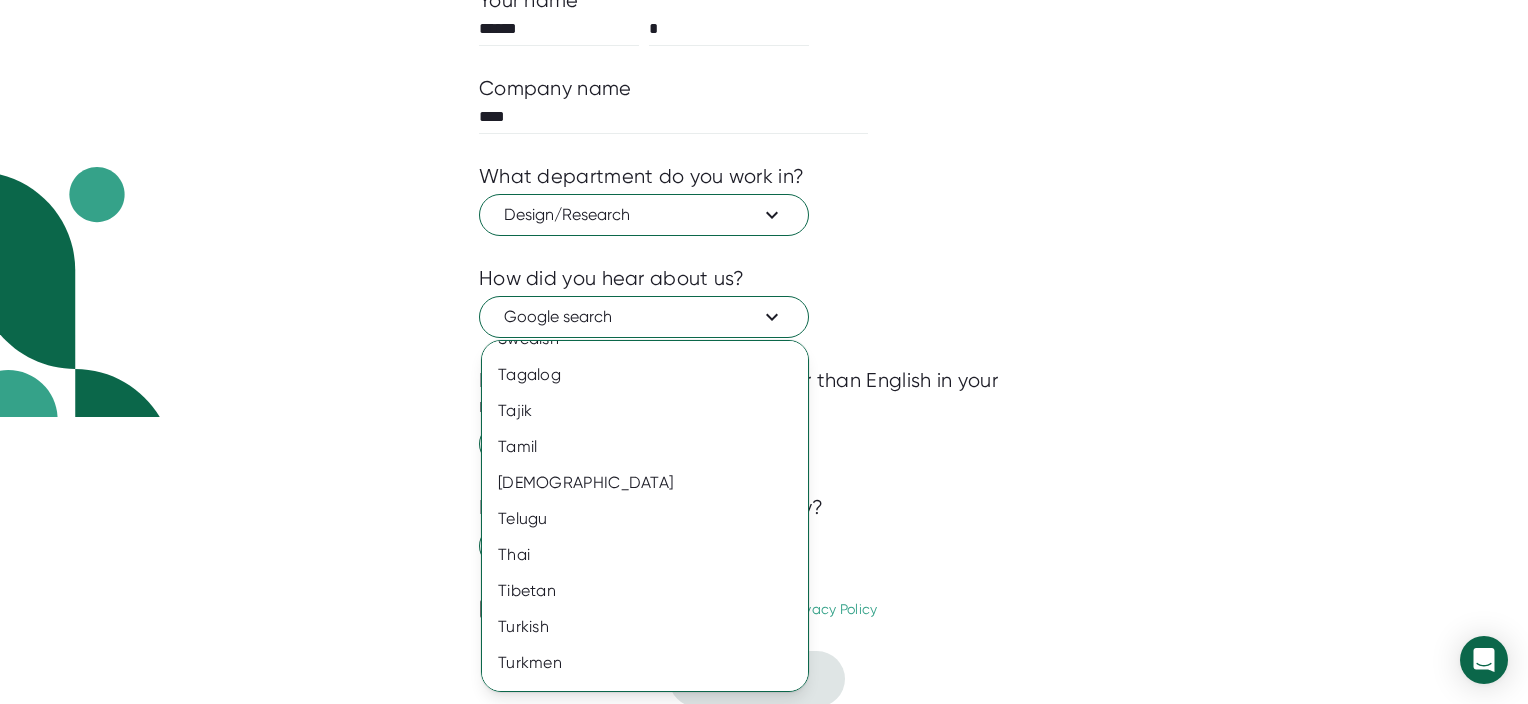 click on "Tamil" at bounding box center [652, 447] 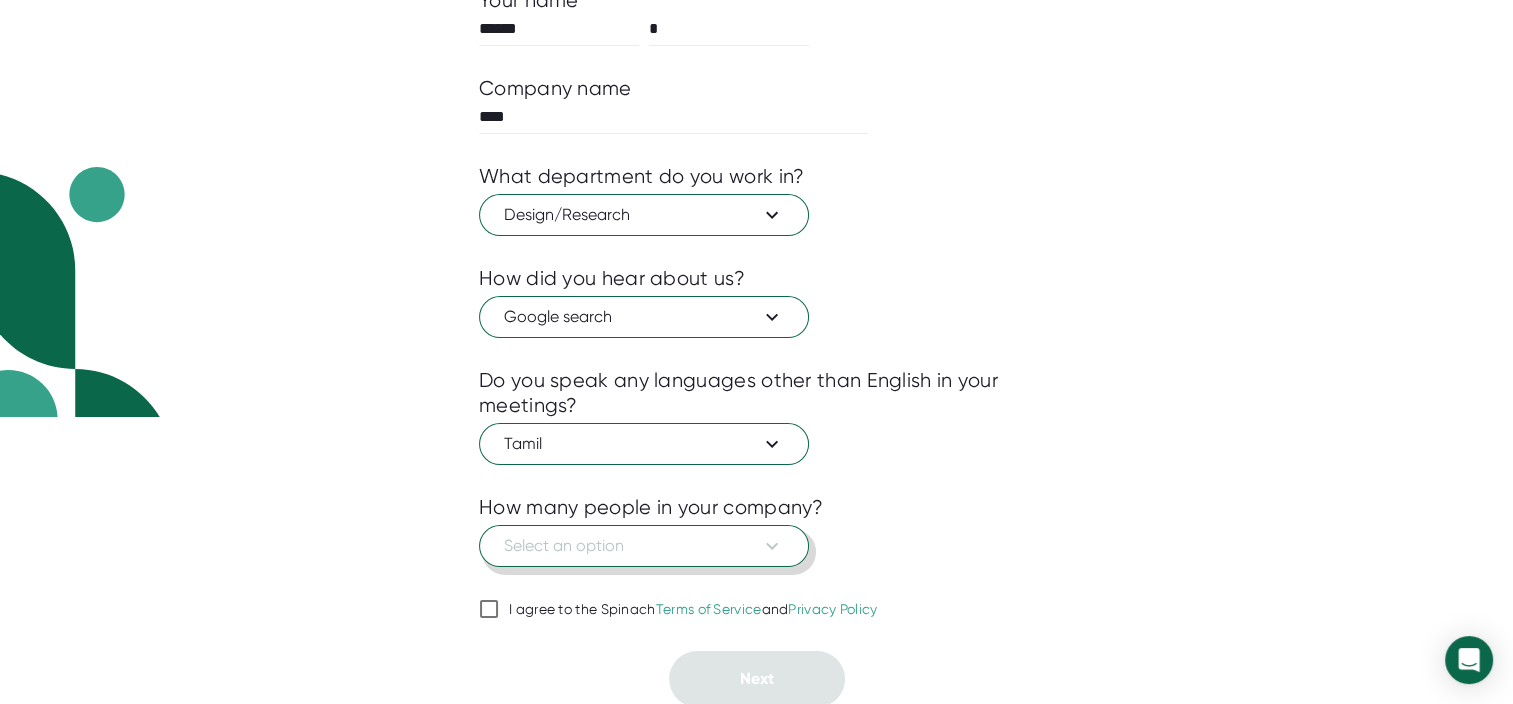 click on "Select an option" at bounding box center [644, 546] 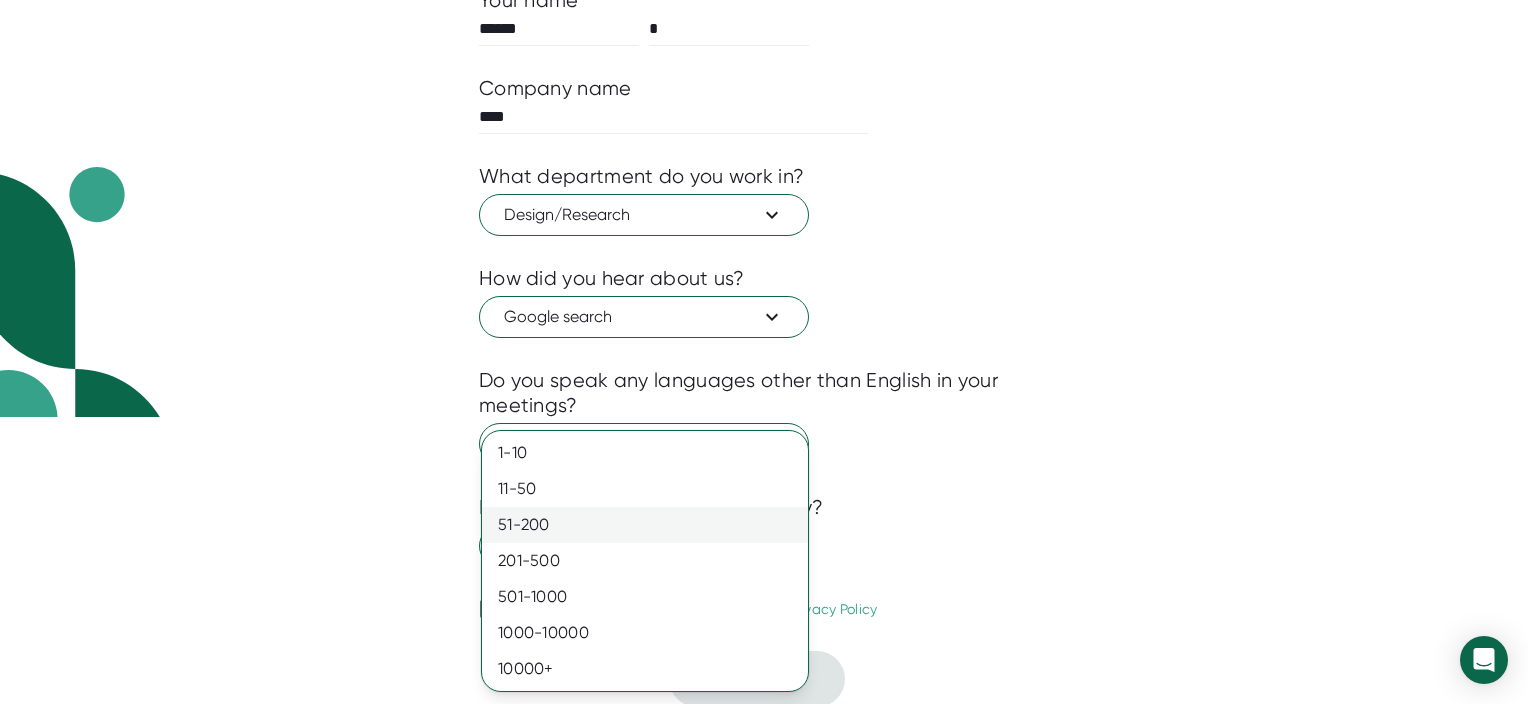 click on "51-200" at bounding box center [645, 525] 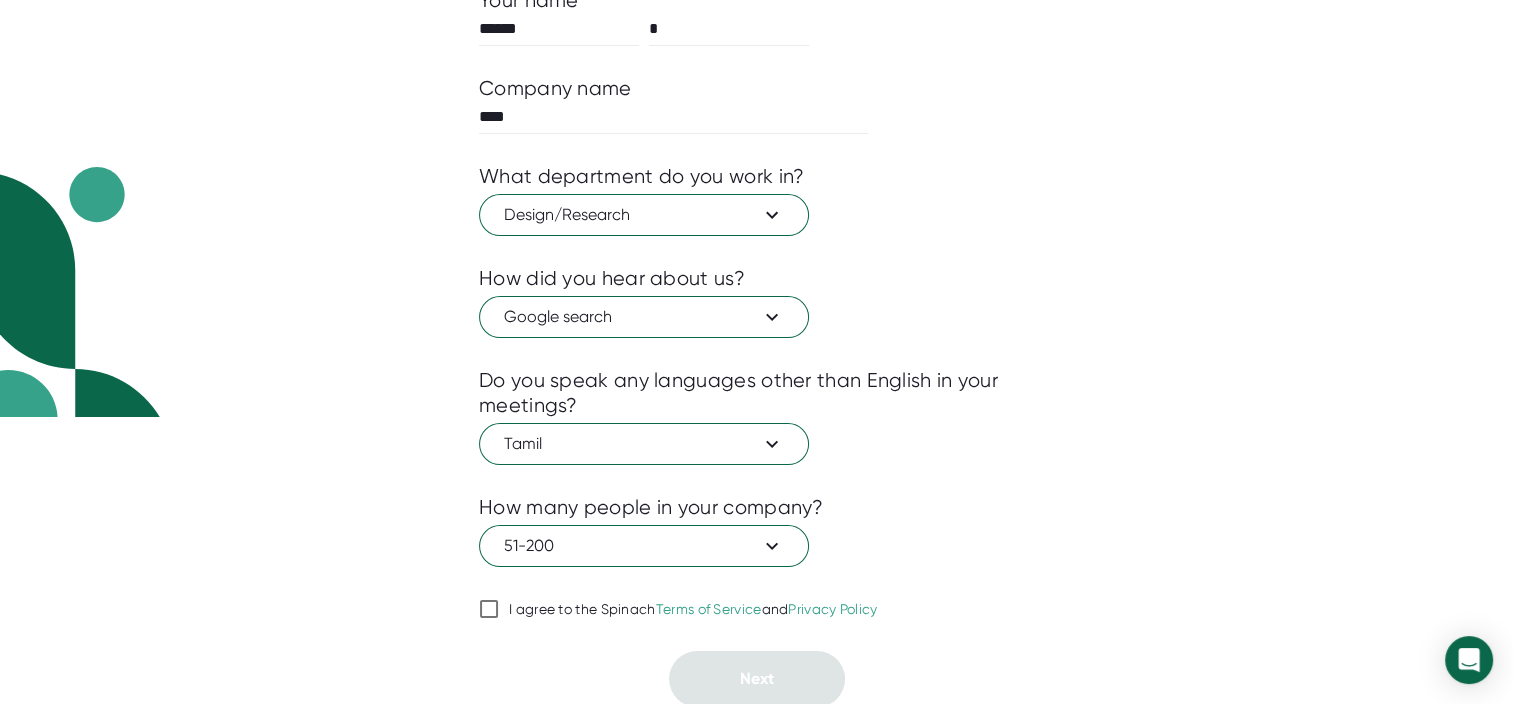click on "I agree to the Spinach  Terms of Service  and  Privacy Policy" at bounding box center (489, 609) 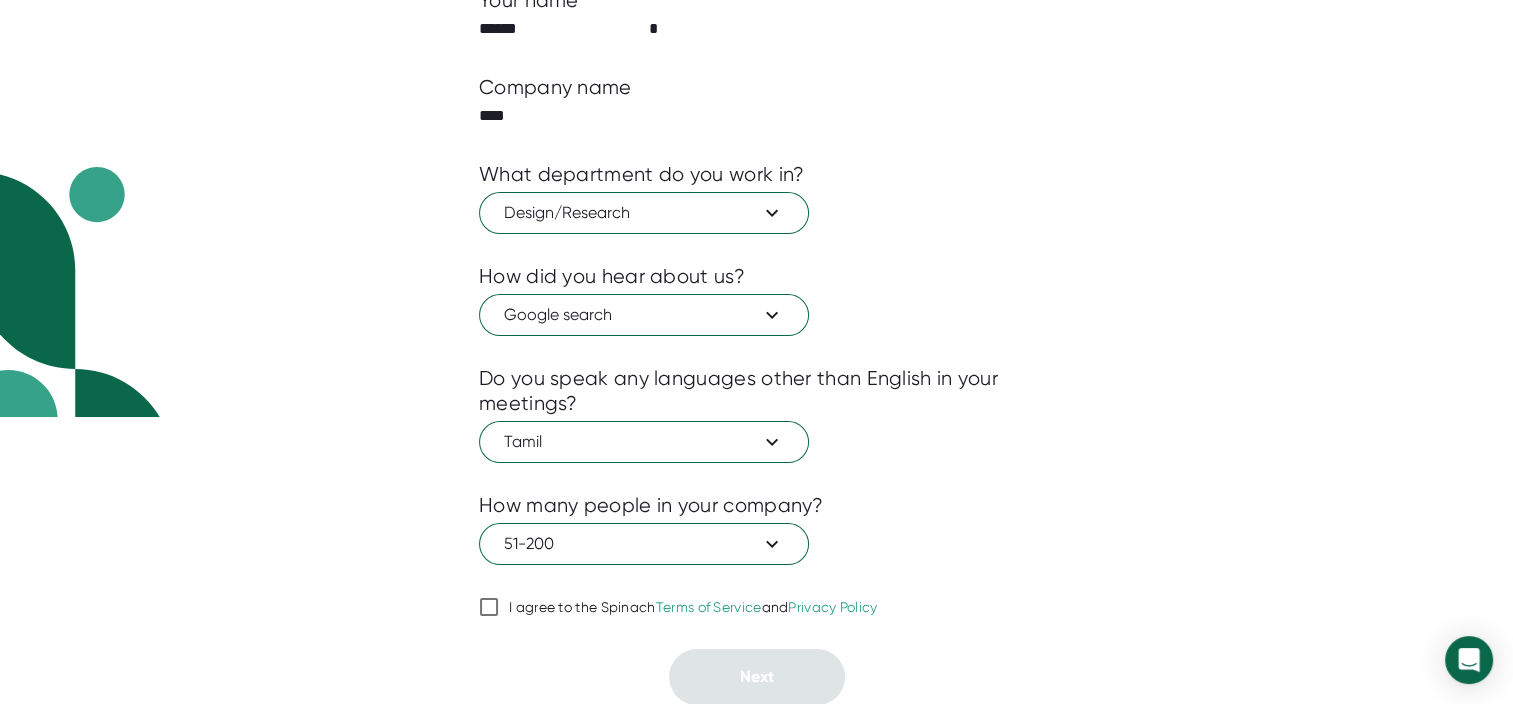 checkbox on "true" 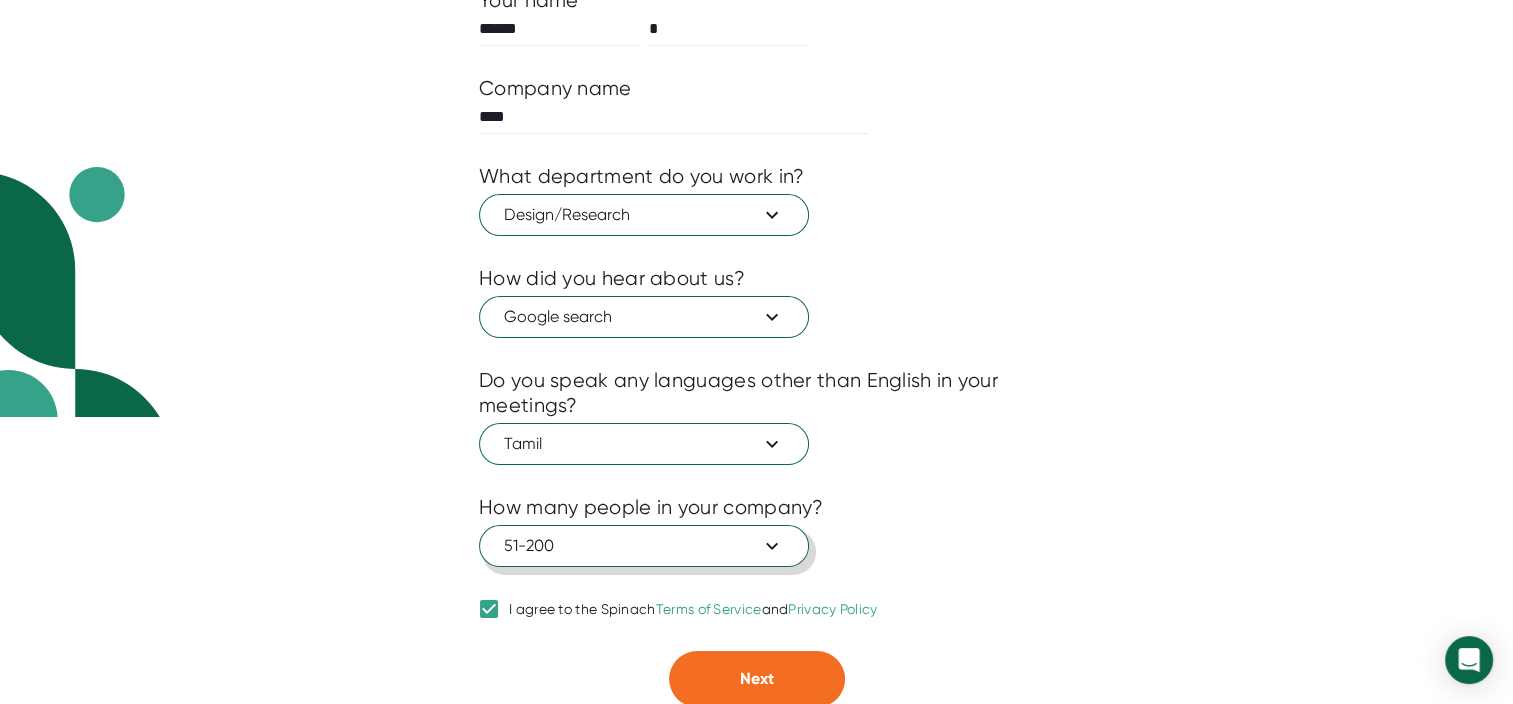 click on "51-200" at bounding box center [644, 546] 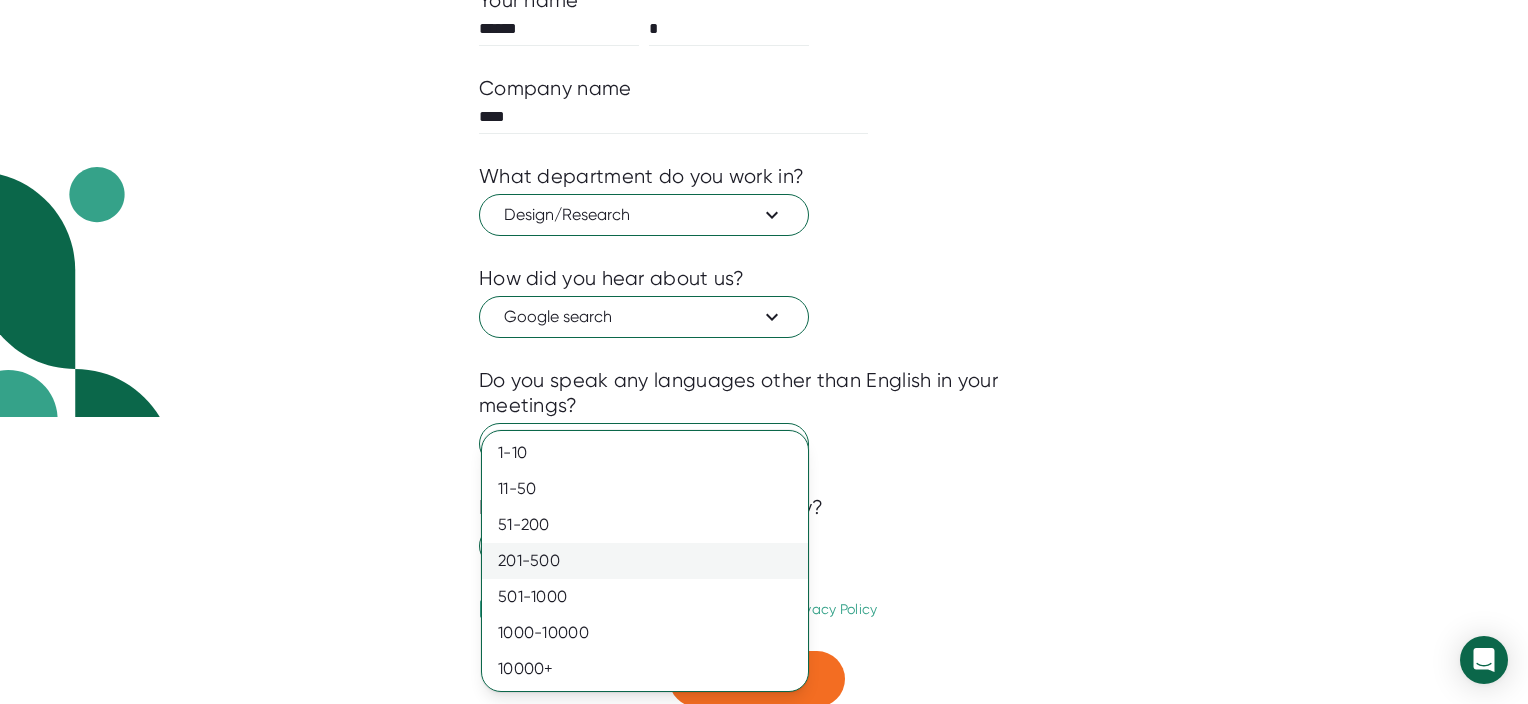 click on "201-500" at bounding box center (645, 561) 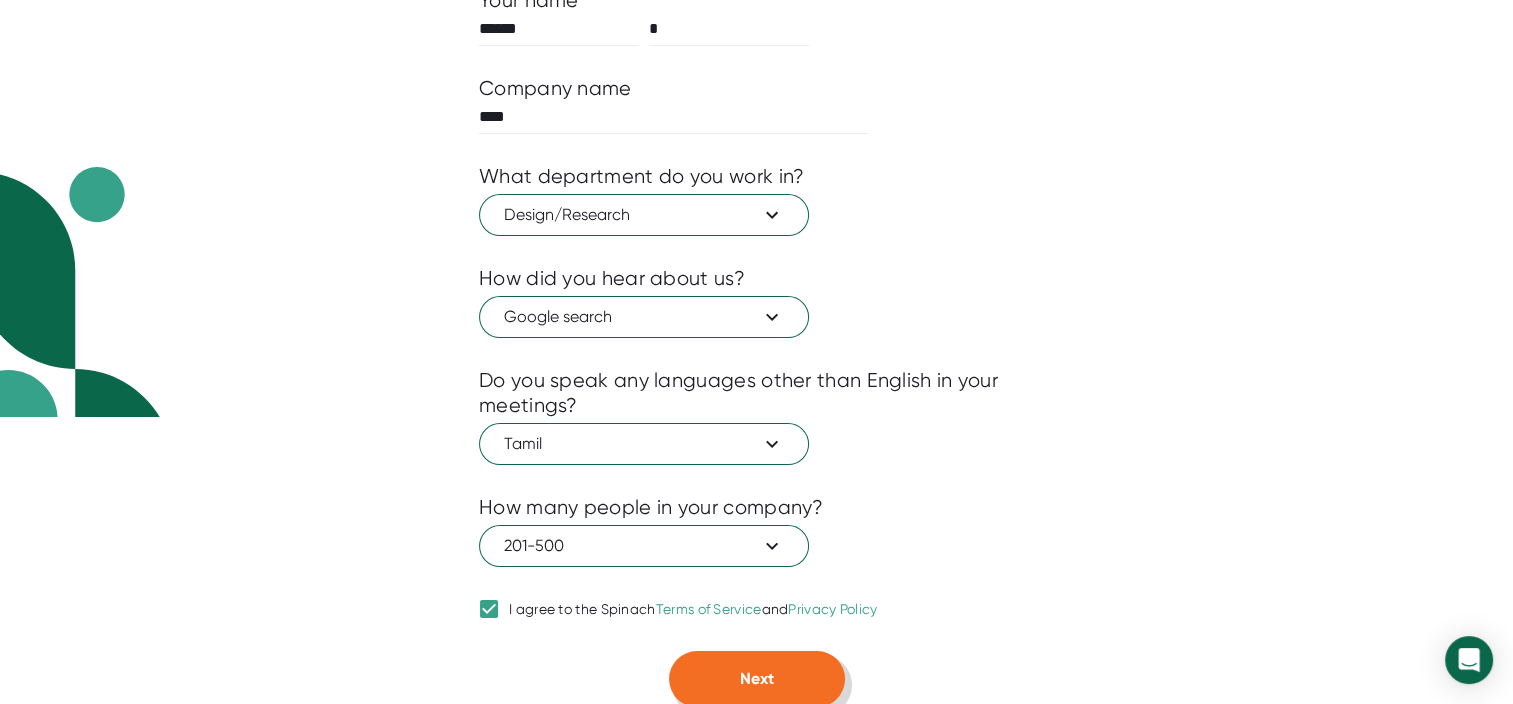 click on "Next" at bounding box center (757, 679) 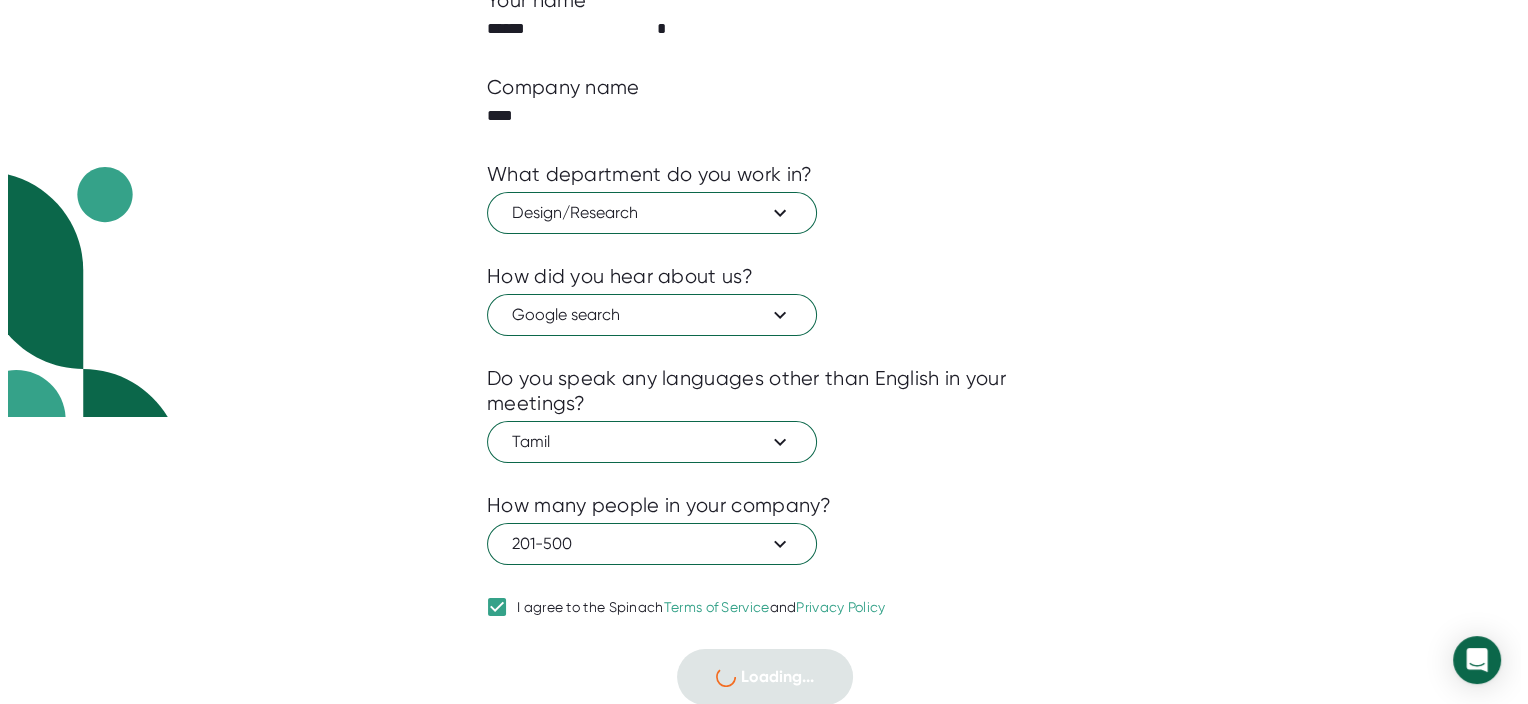 scroll, scrollTop: 0, scrollLeft: 0, axis: both 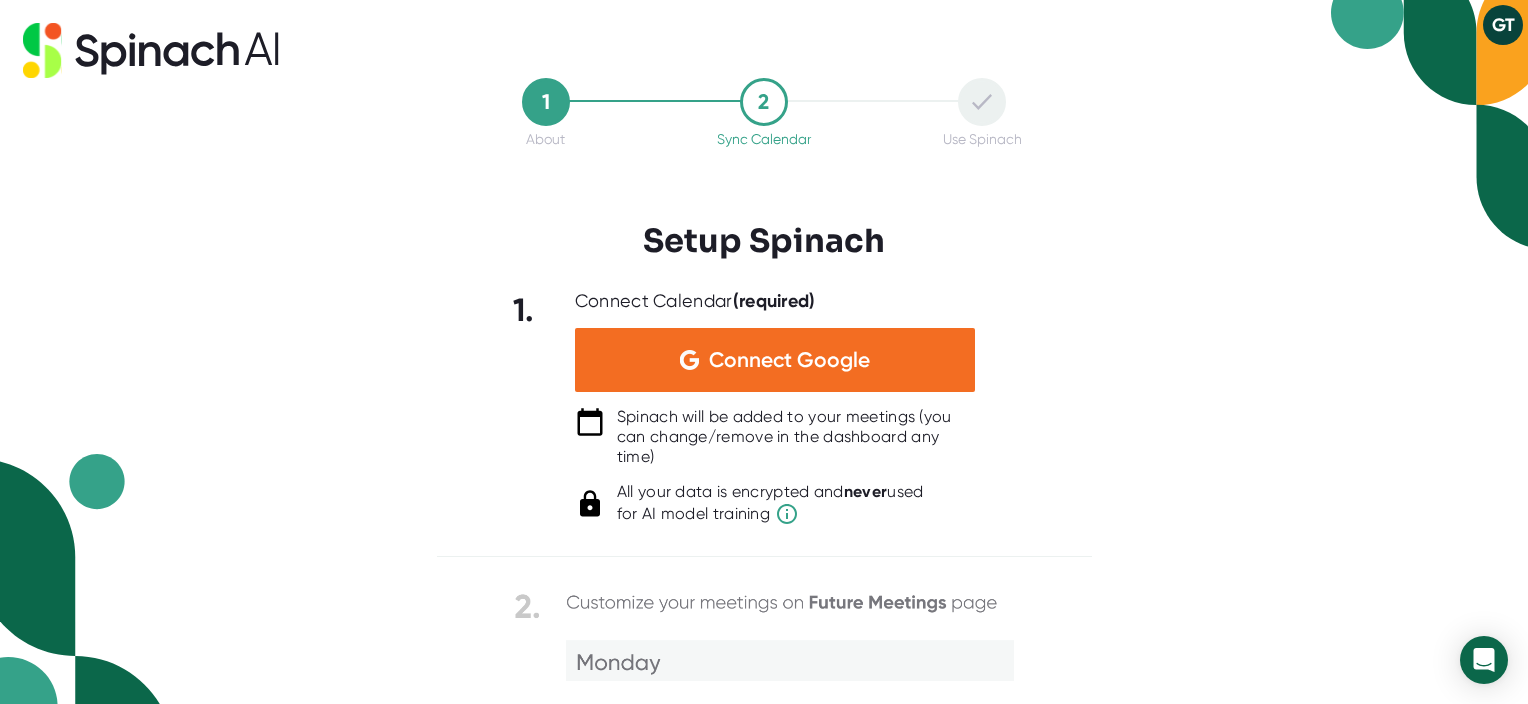 click on "1 About 2 Sync Calendar Use Spinach Setup Spinach 1. Connect Calendar  (required) Connect Google Spinach will be added to your meetings (you can change/remove in the dashboard any time) All your data is encrypted and  never  used for AI model training Can't connect? Schedule 15 minutes with us   and we'll help you get set up!" at bounding box center (764, 352) 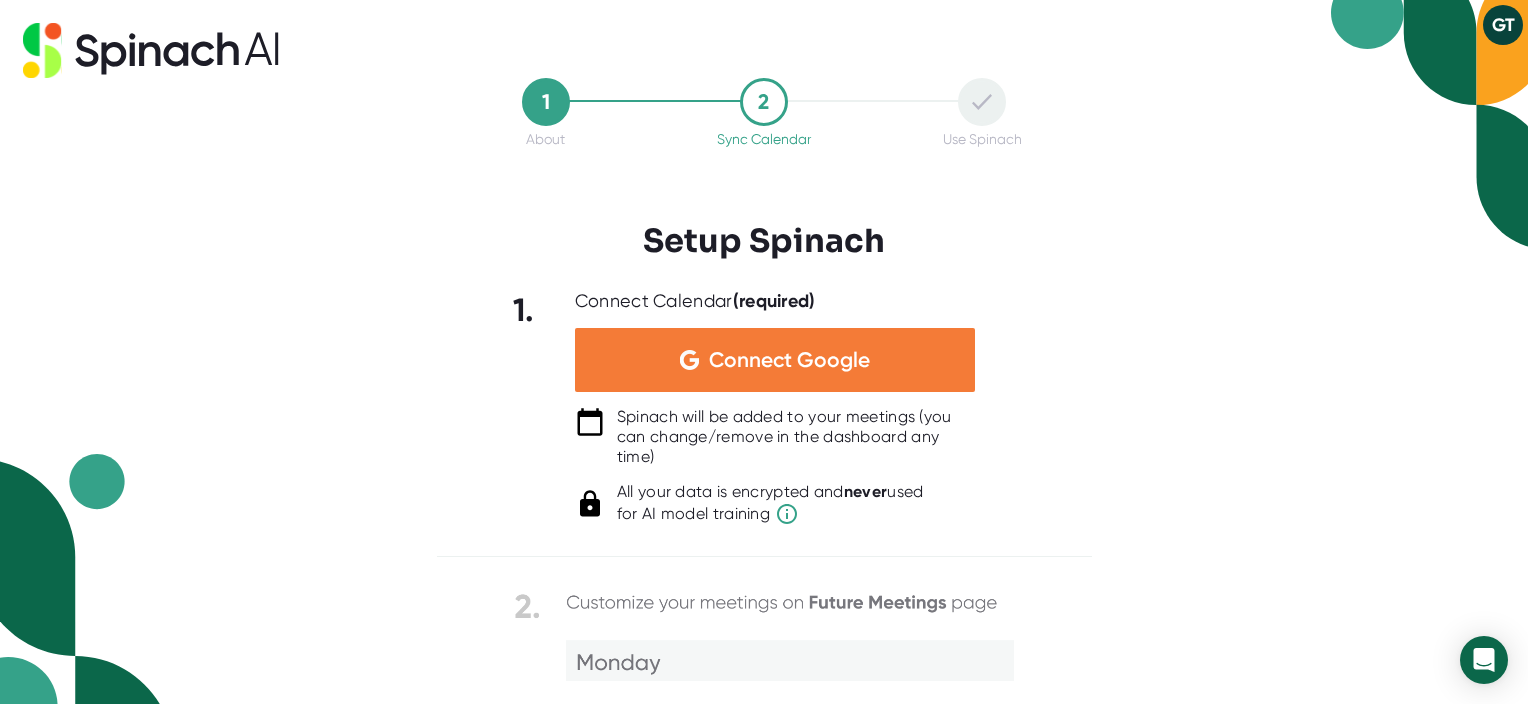 click on "Connect Google" at bounding box center (775, 360) 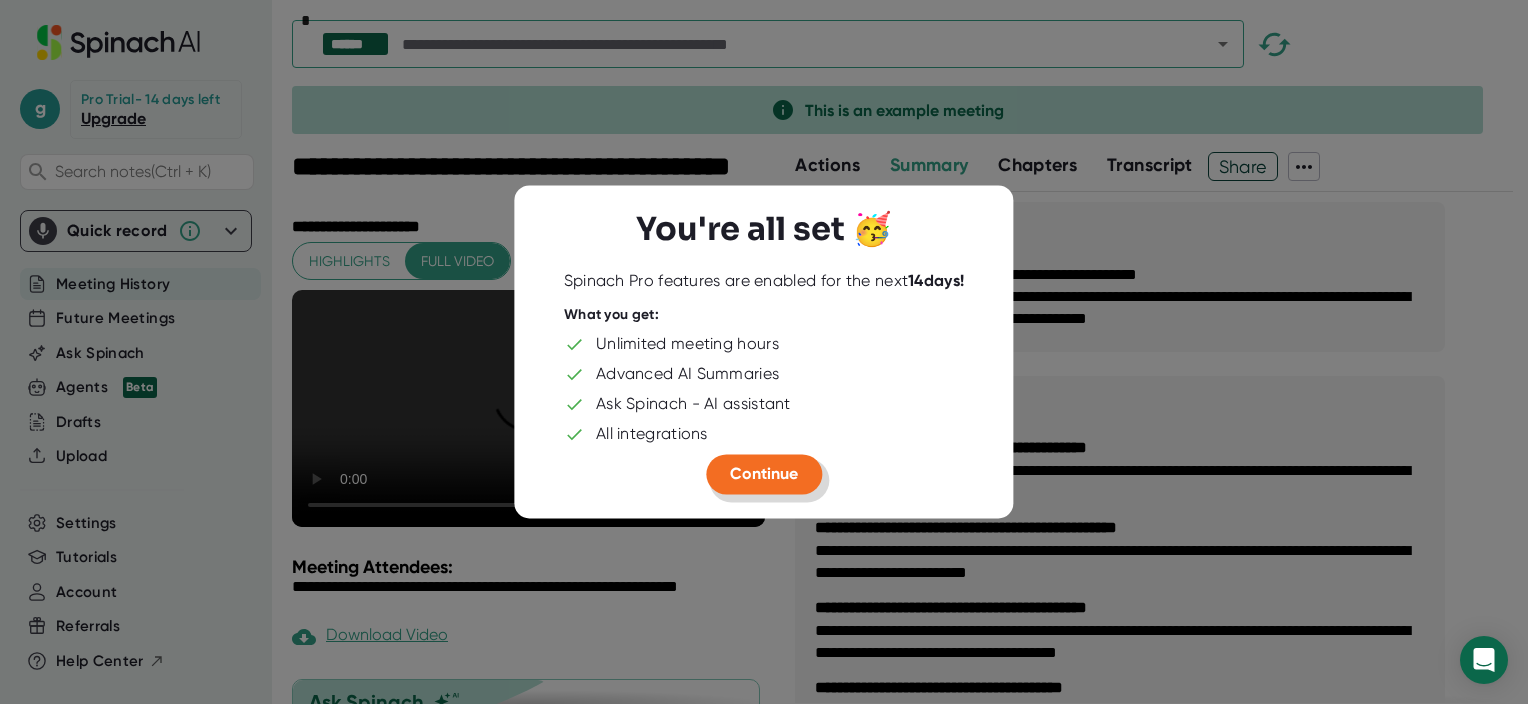 click on "Continue" at bounding box center (764, 473) 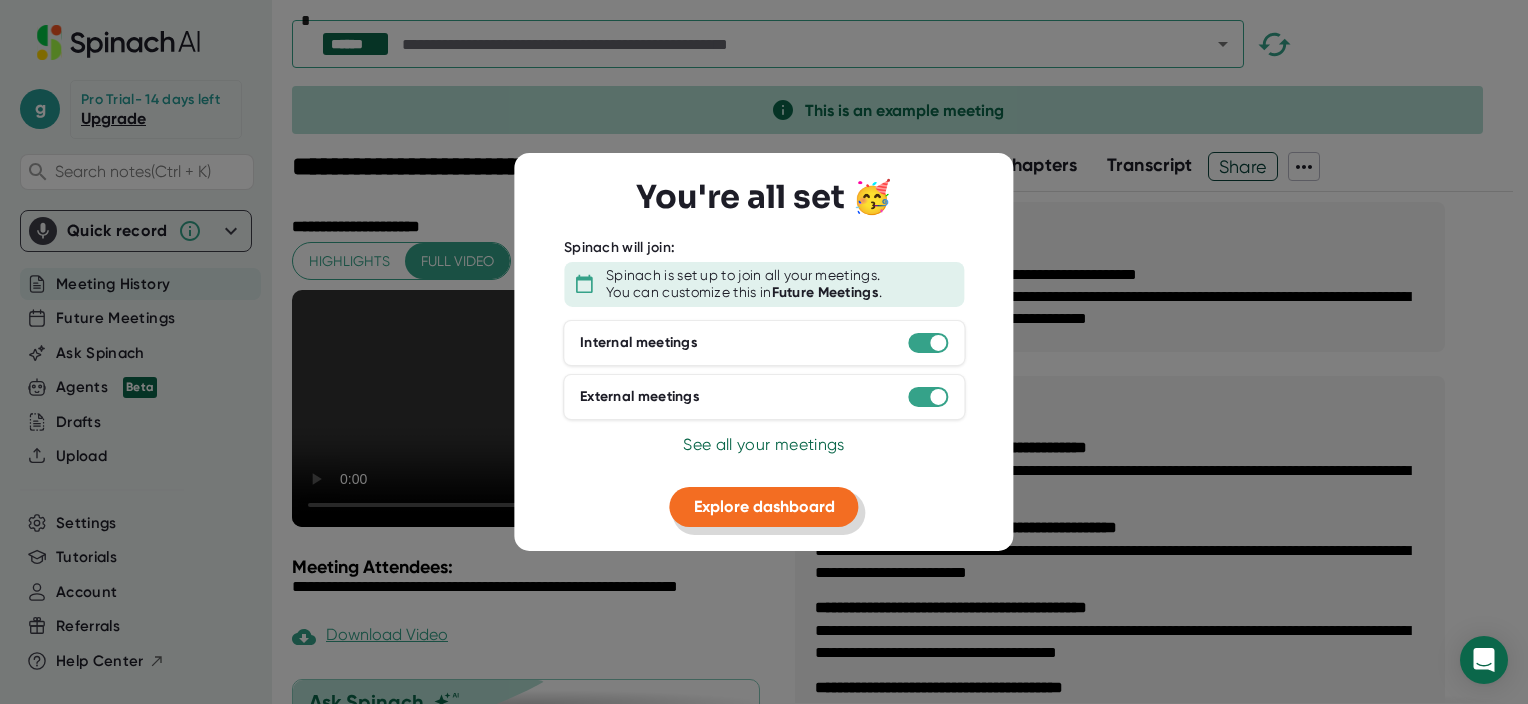 click on "Explore dashboard" at bounding box center (764, 505) 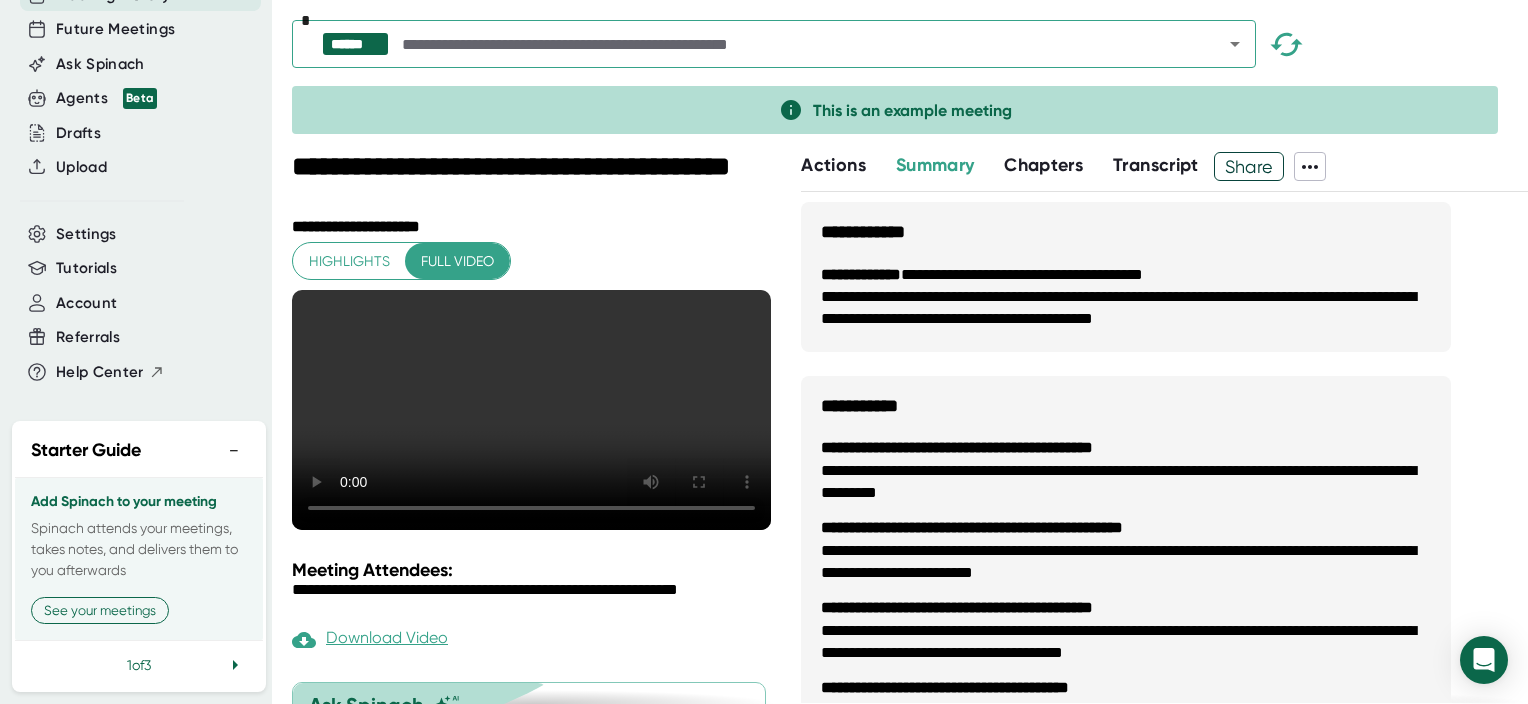 scroll, scrollTop: 0, scrollLeft: 0, axis: both 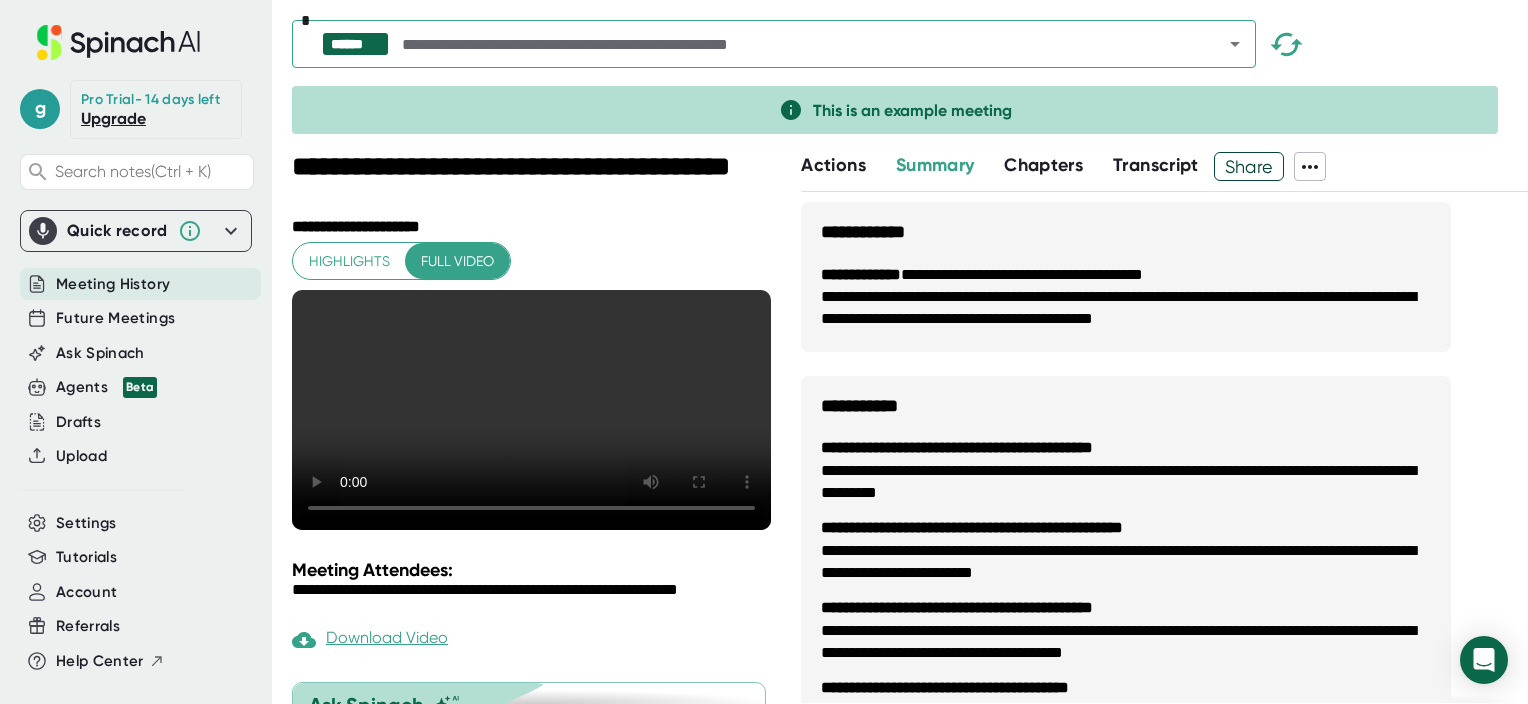 click 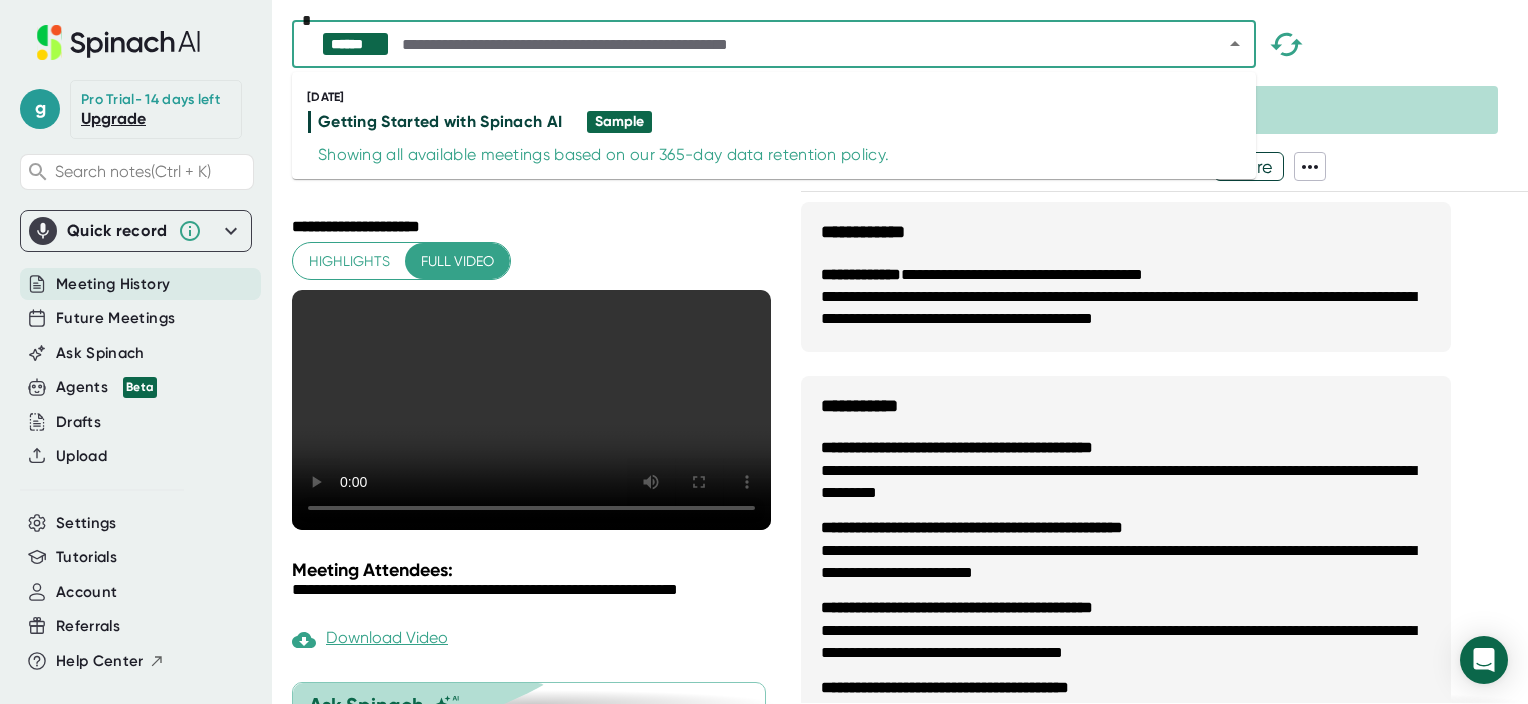 click at bounding box center (794, 44) 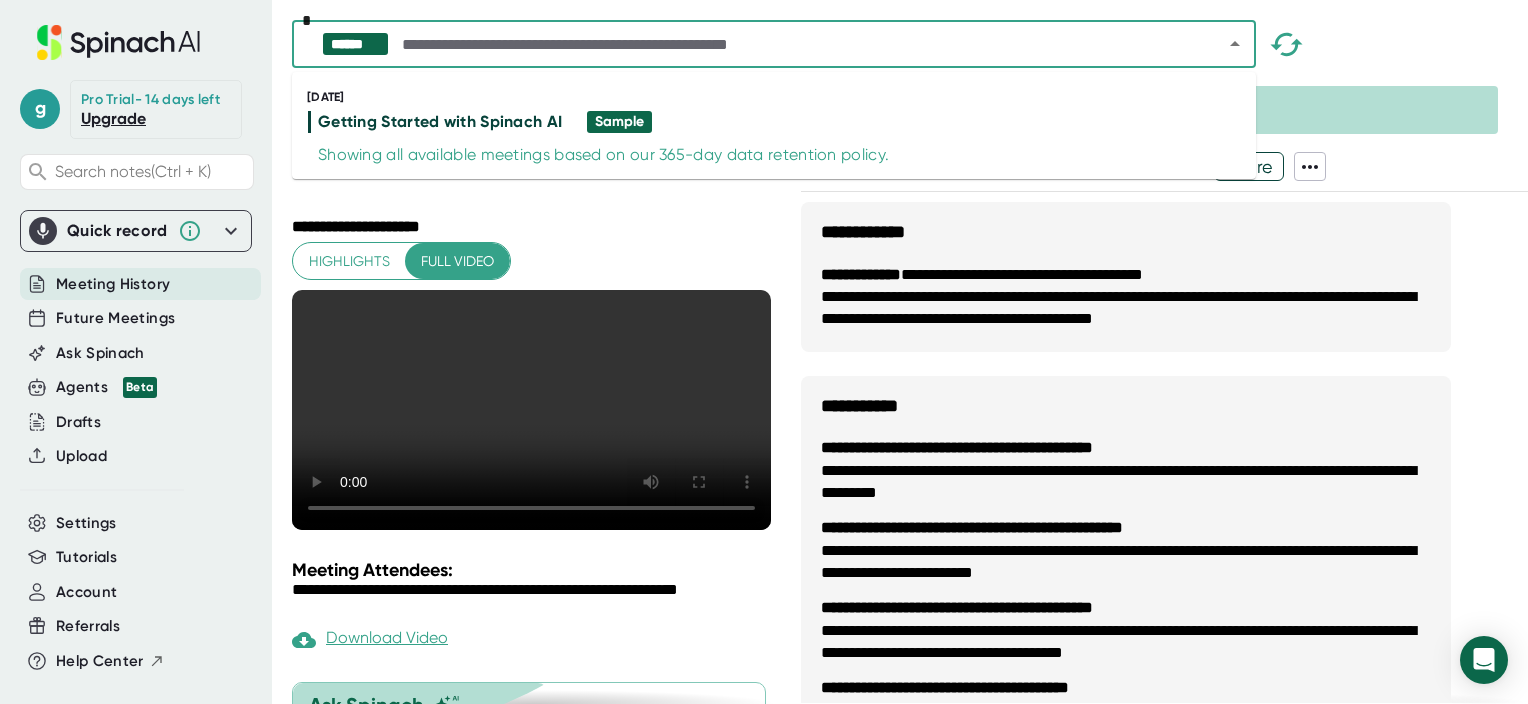 type on "*" 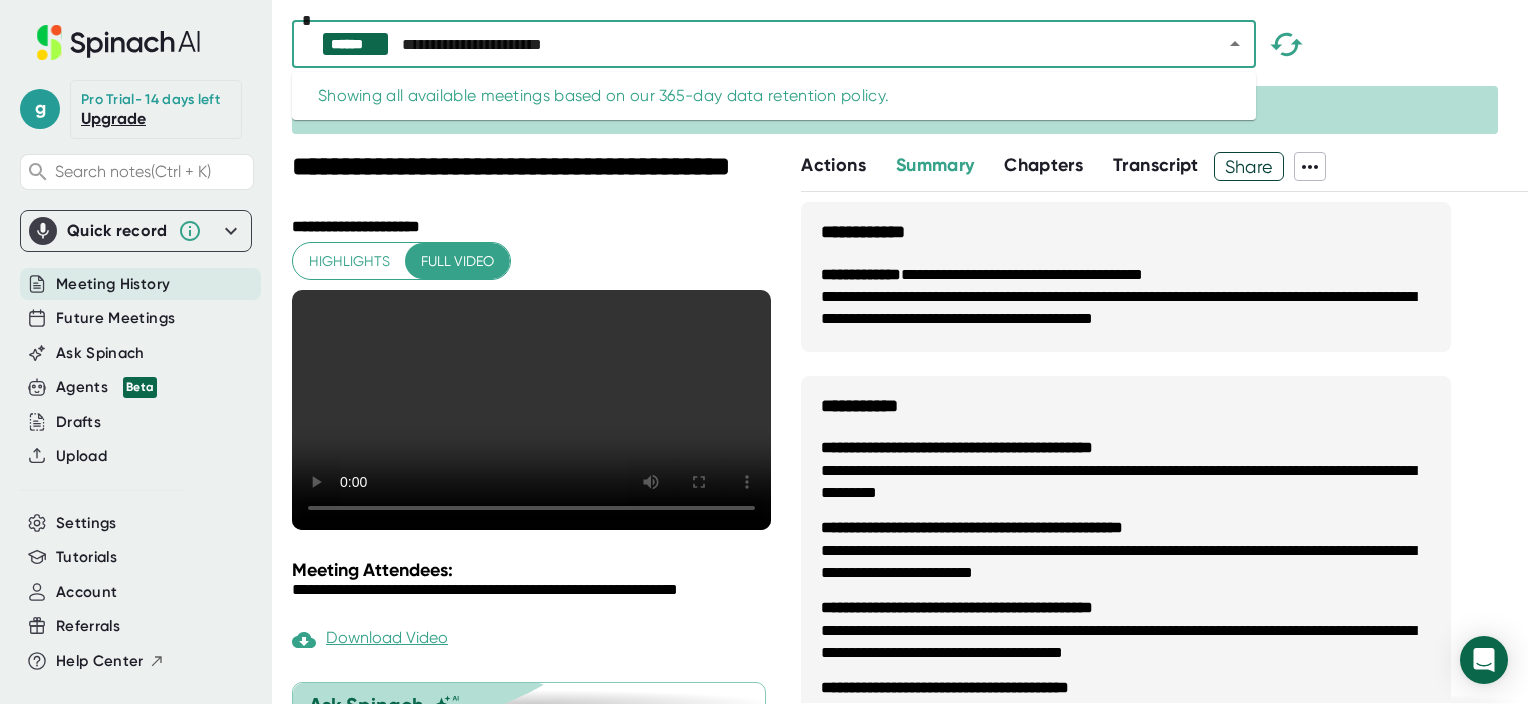 type on "**********" 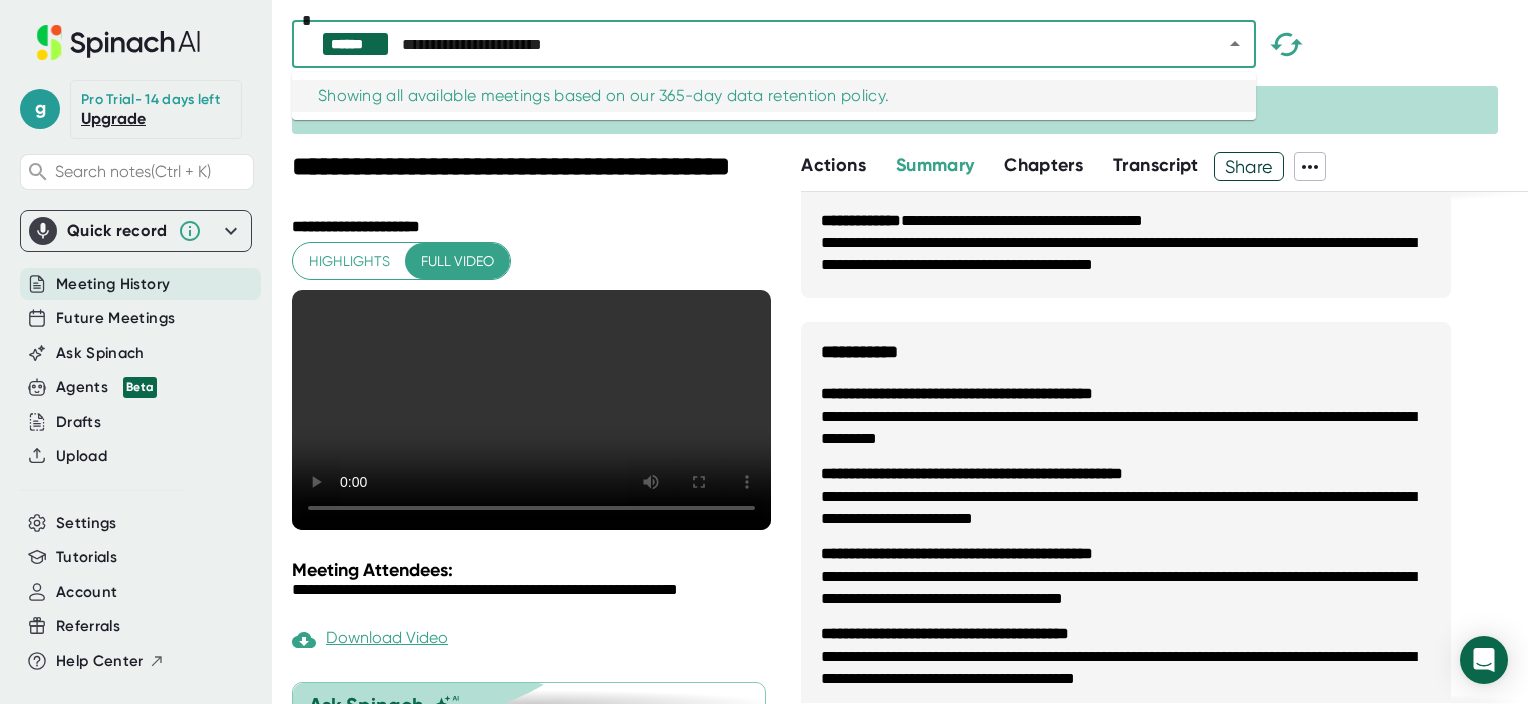 scroll, scrollTop: 100, scrollLeft: 0, axis: vertical 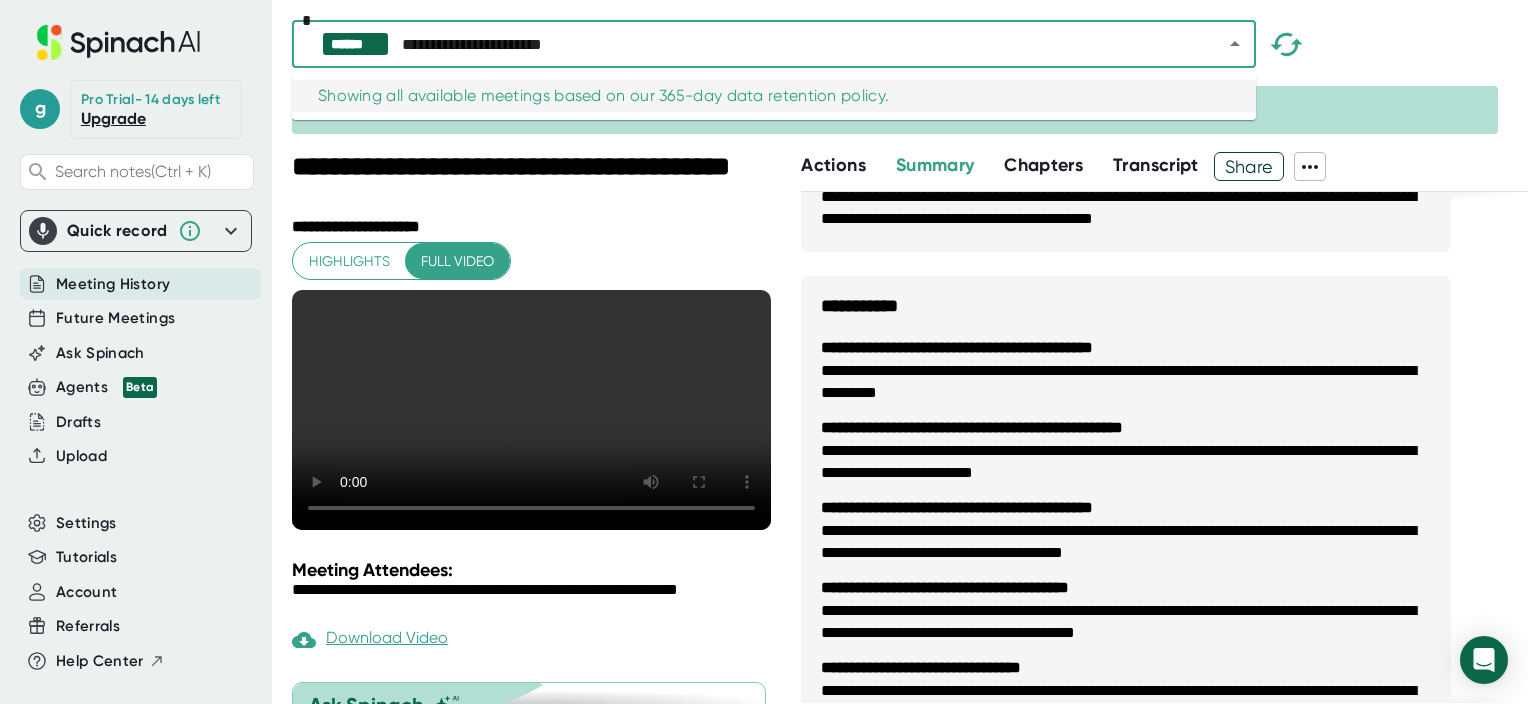type 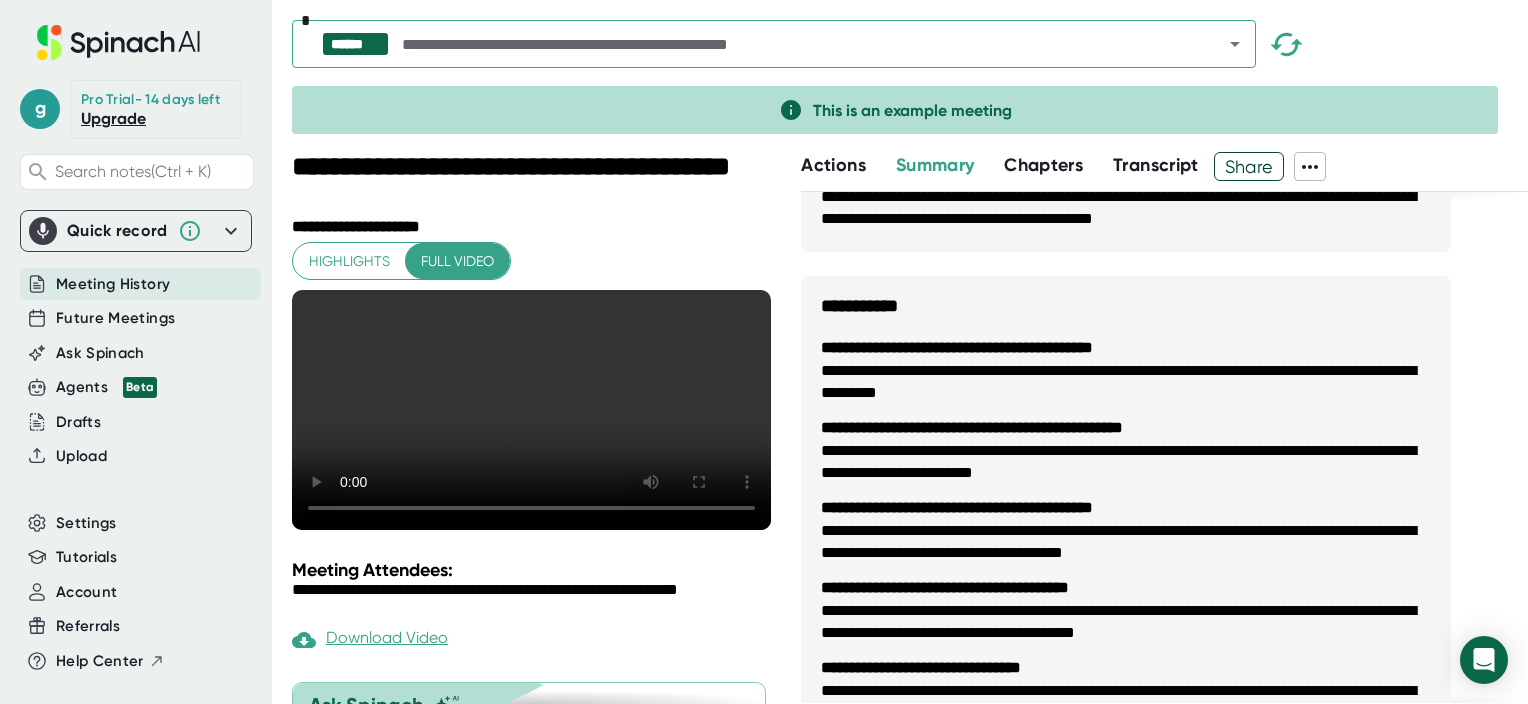click 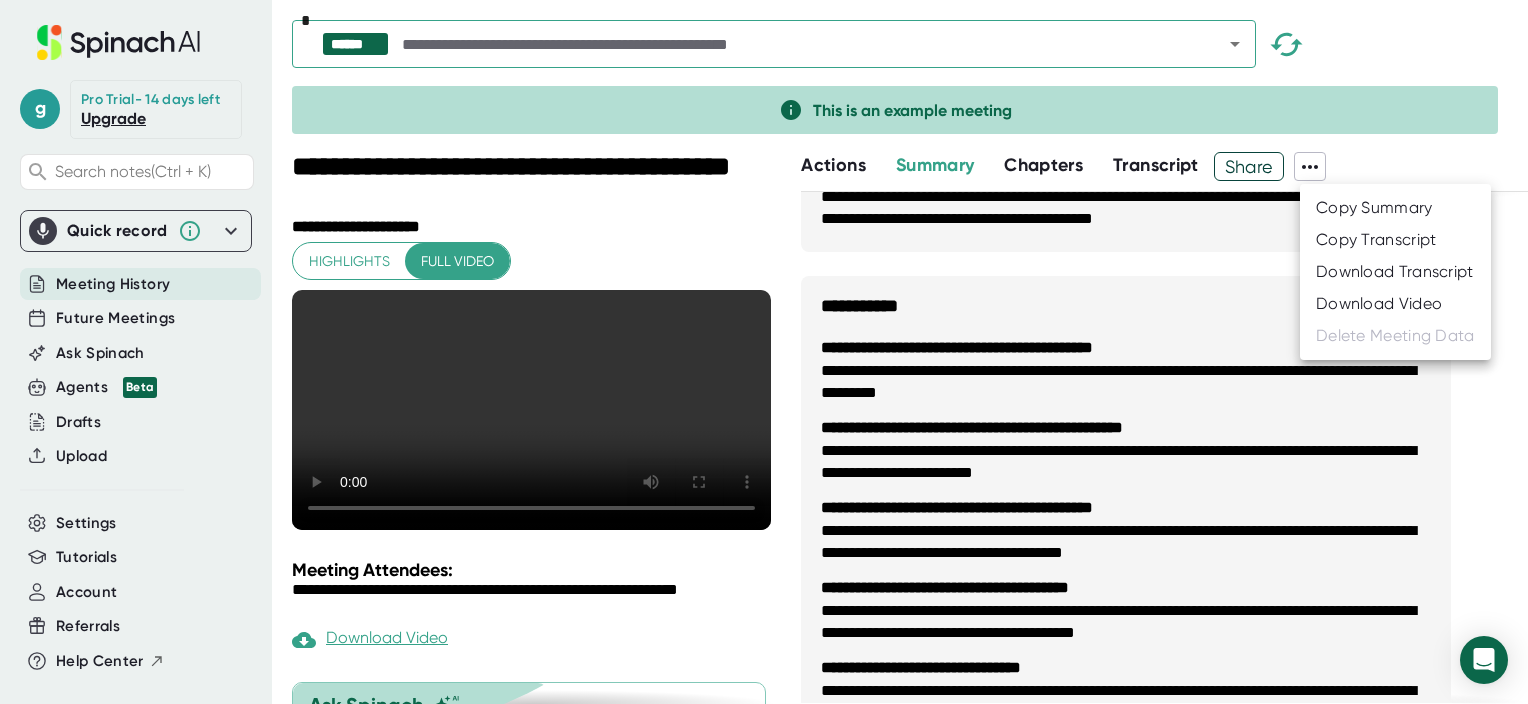 click at bounding box center [764, 352] 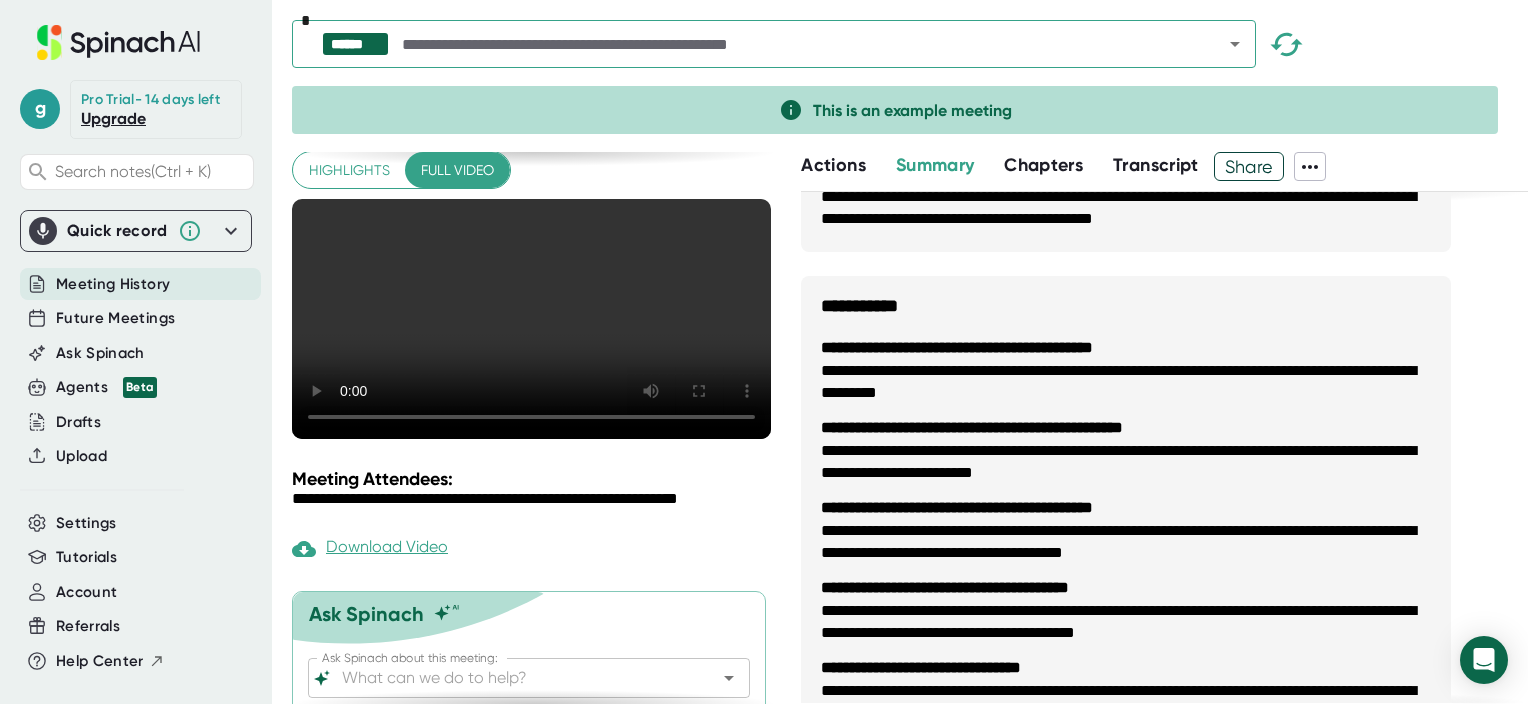 scroll, scrollTop: 180, scrollLeft: 0, axis: vertical 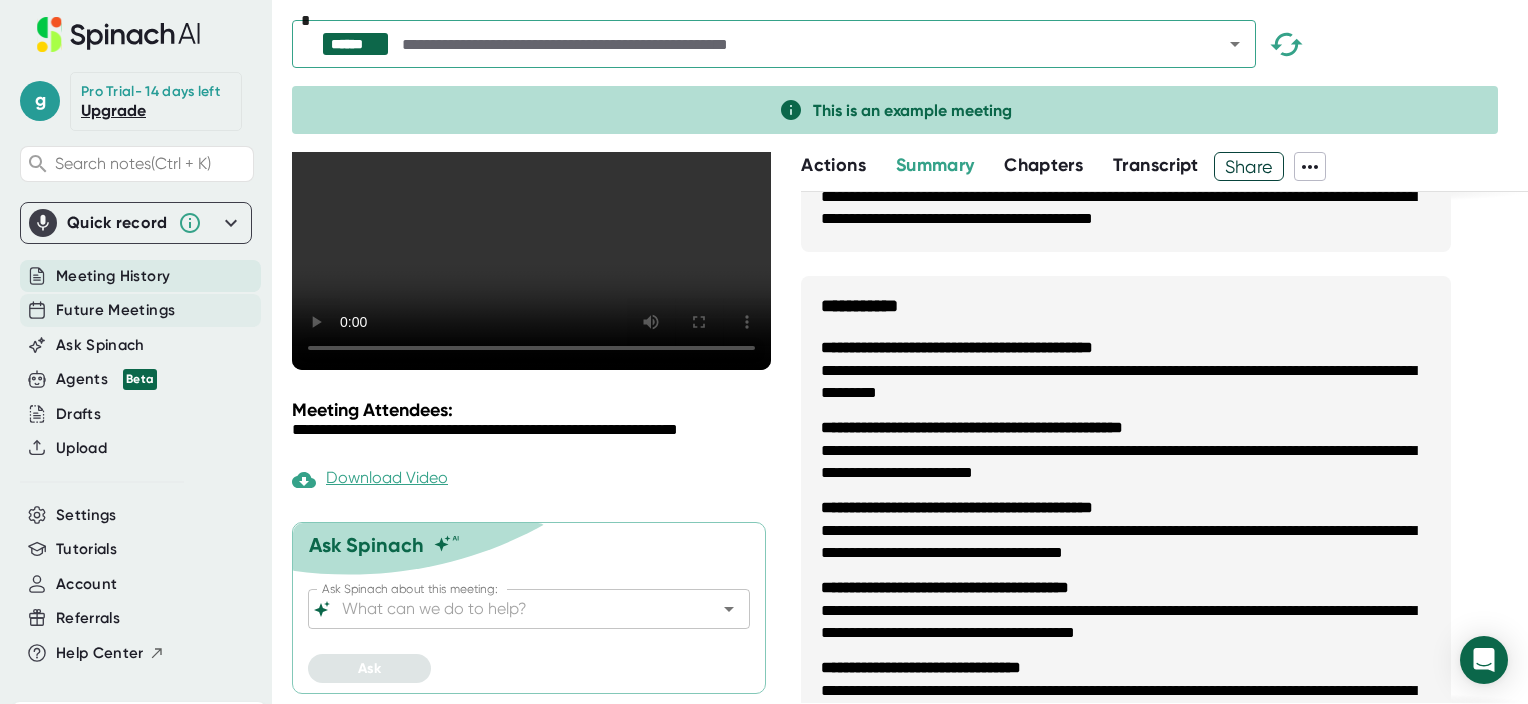 click on "Future Meetings" at bounding box center (115, 310) 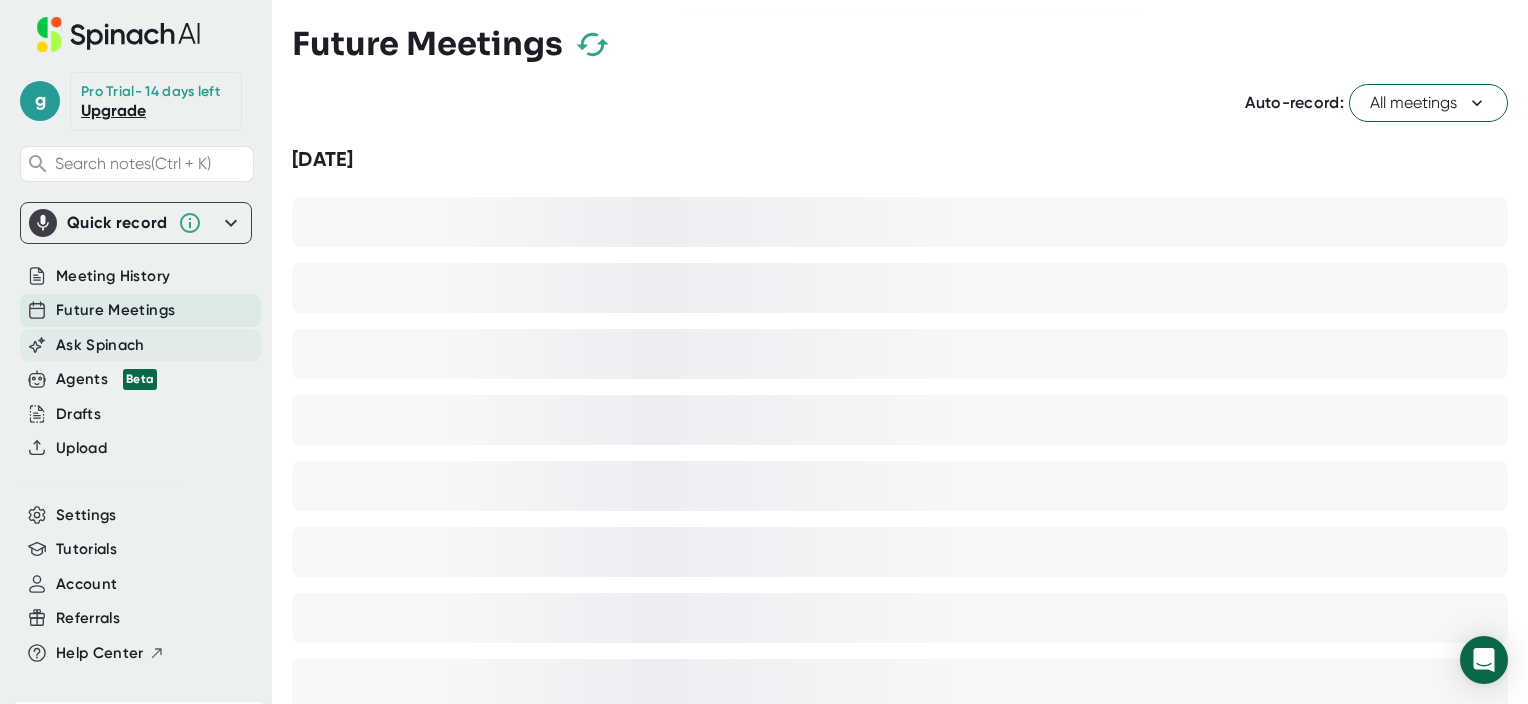click on "Ask Spinach" at bounding box center (100, 345) 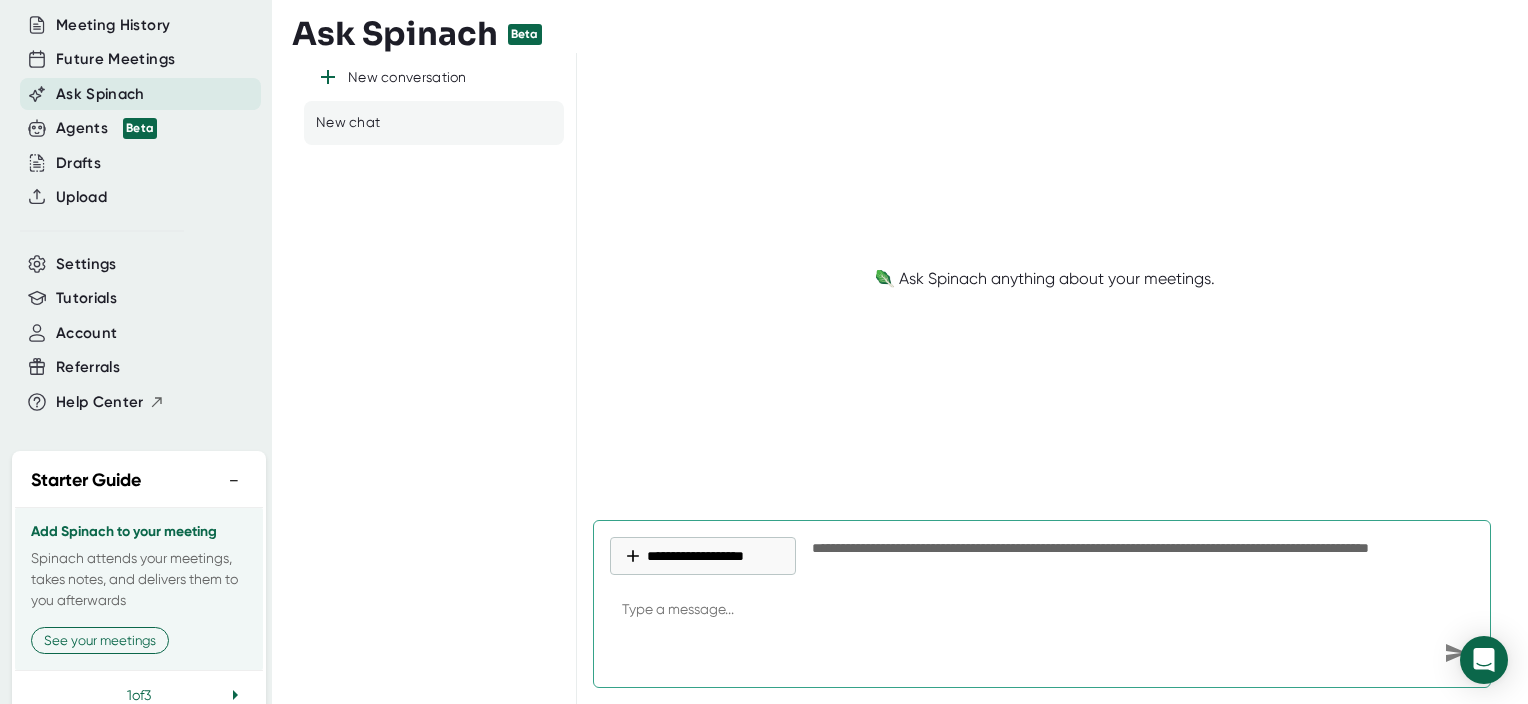 scroll, scrollTop: 308, scrollLeft: 0, axis: vertical 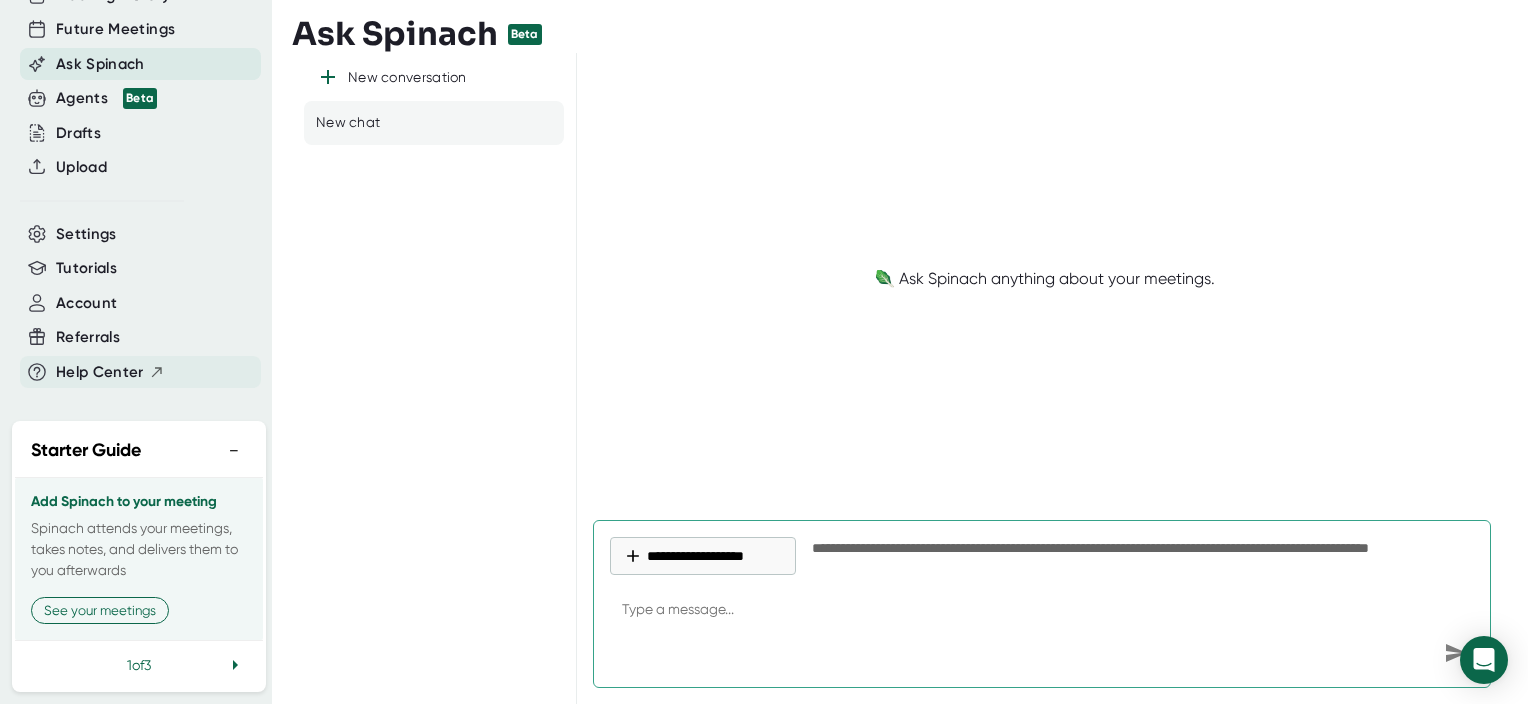 click on "Help Center" at bounding box center [100, 372] 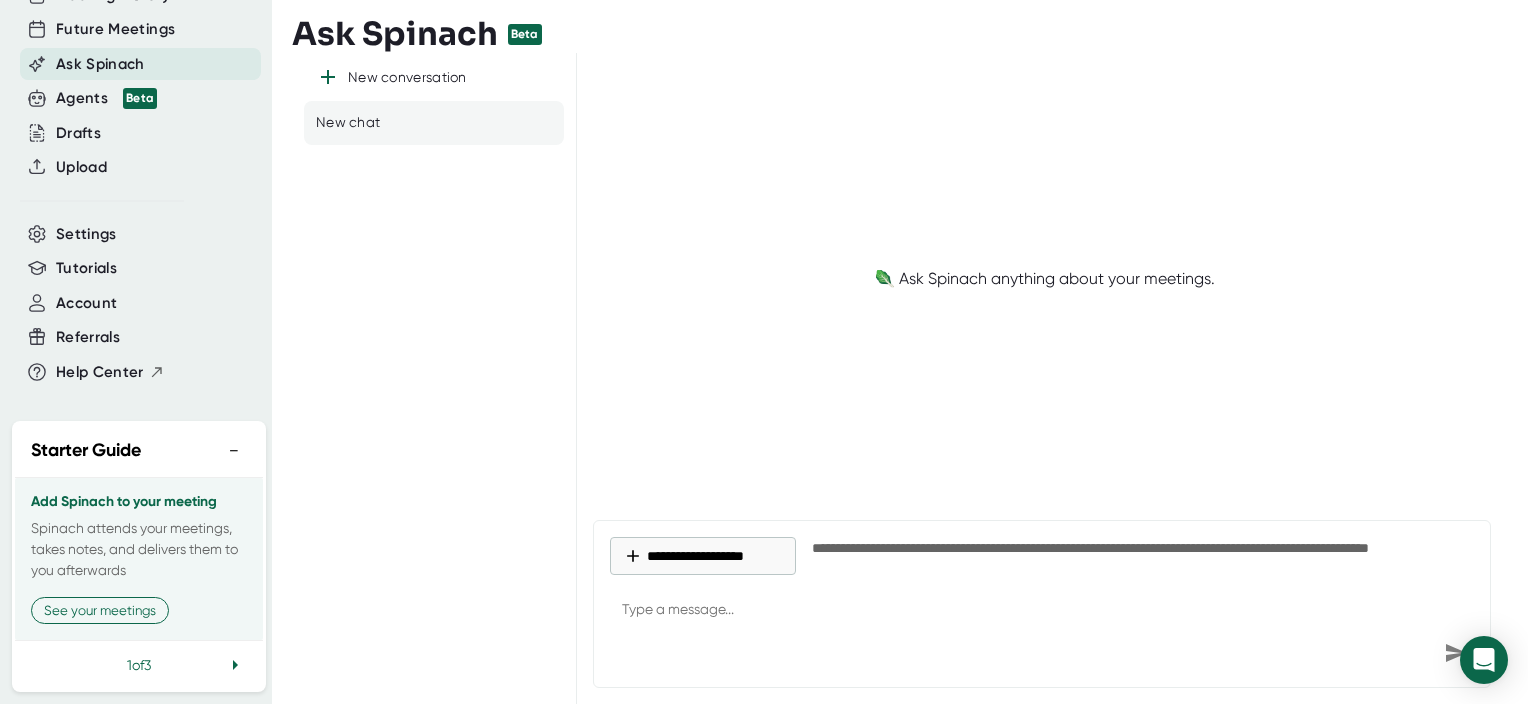 type on "x" 